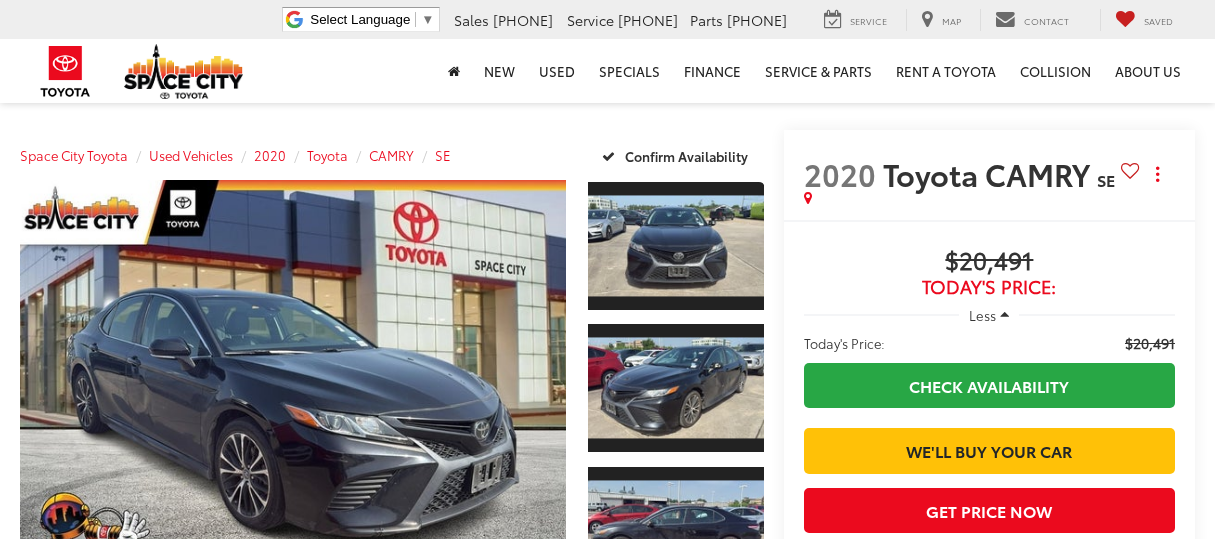 scroll, scrollTop: 0, scrollLeft: 0, axis: both 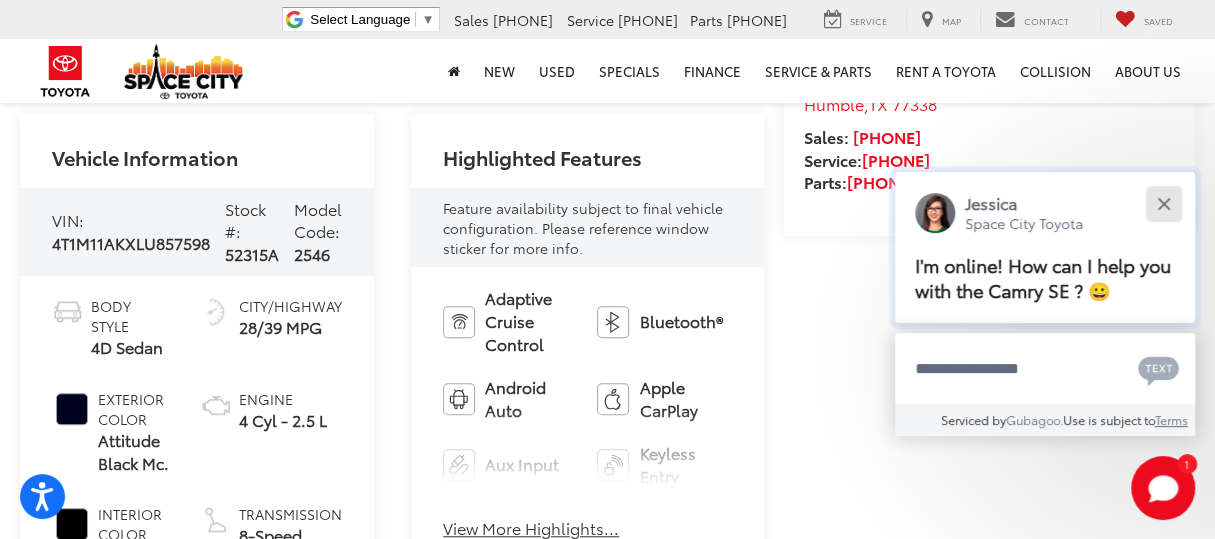 click at bounding box center [1163, 203] 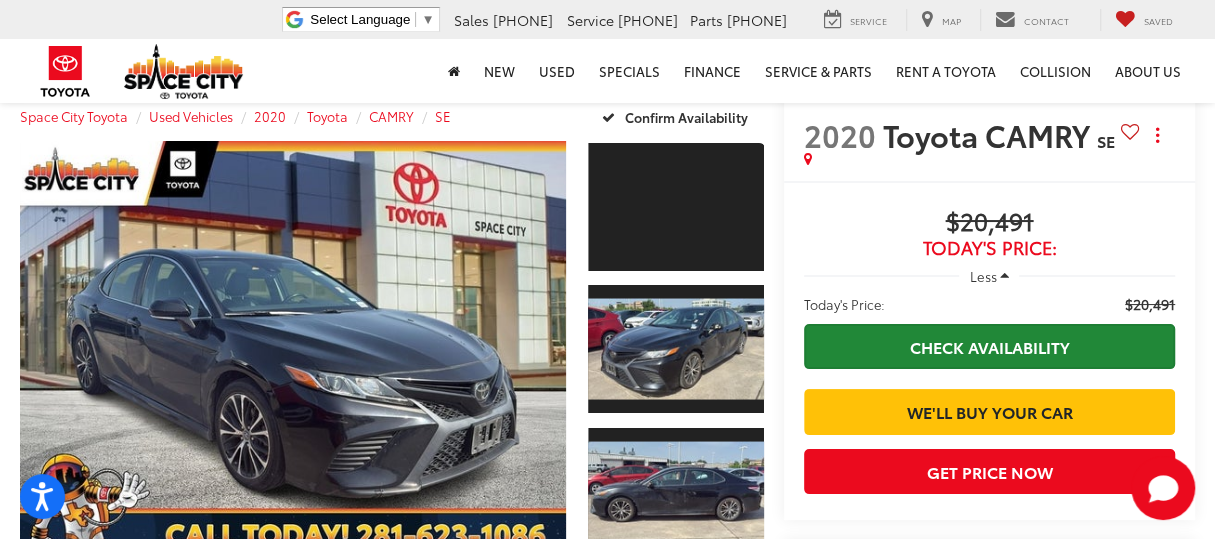 scroll, scrollTop: 99, scrollLeft: 0, axis: vertical 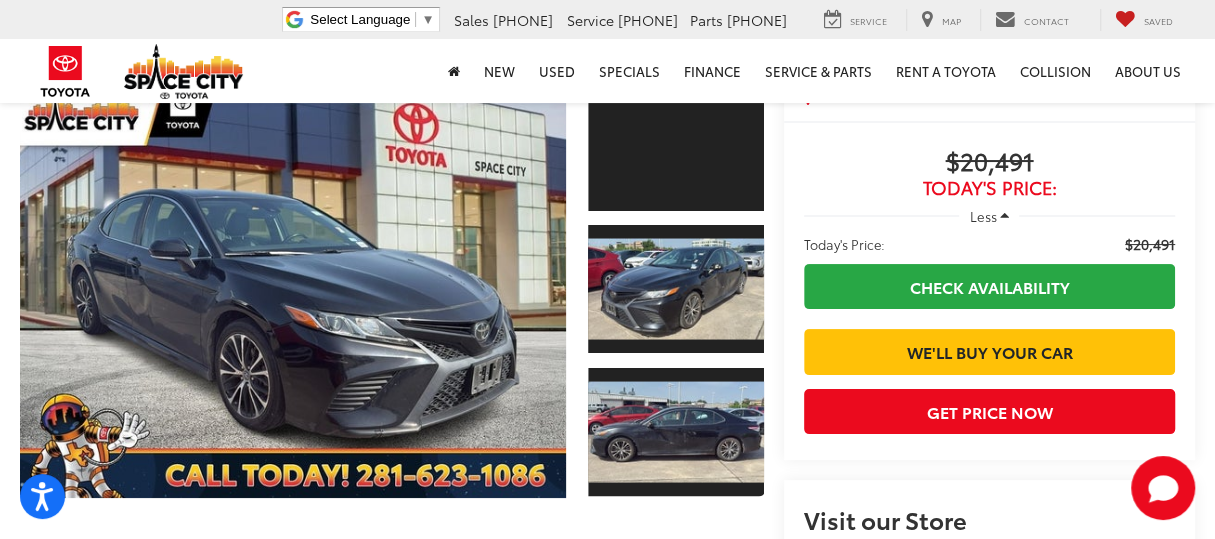 click on "Buy
$20,491
Today's Price:
Less
Today's Price:
$20,491
Check Availability
We'll Buy Your Car
$20,491
Today's Price:
Less
Today's Price:
$20,491
Click To Call
Check Availability
We'll Buy Your Car
$20,491
Today's Price:
Less
Today's Price:
$20,491
Check Availability
We'll Buy Your Car
$20,491
Today's Price:
Less
Today's Price:
$20,491
Click To Call
Check Availability
We'll Buy Your Car
Get Price Now" at bounding box center (989, 290) 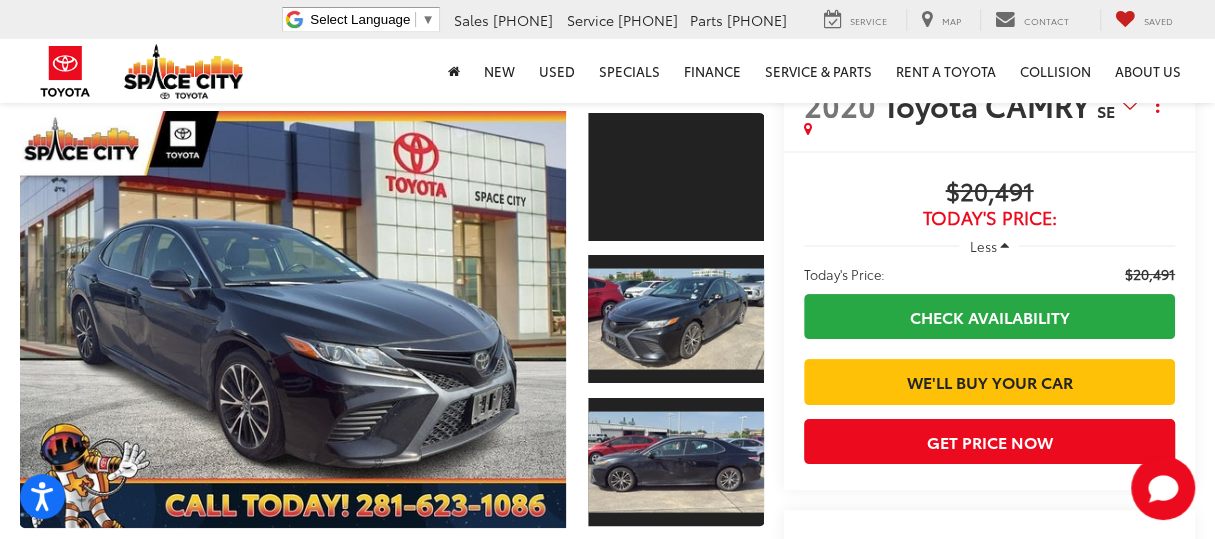 scroll, scrollTop: 99, scrollLeft: 0, axis: vertical 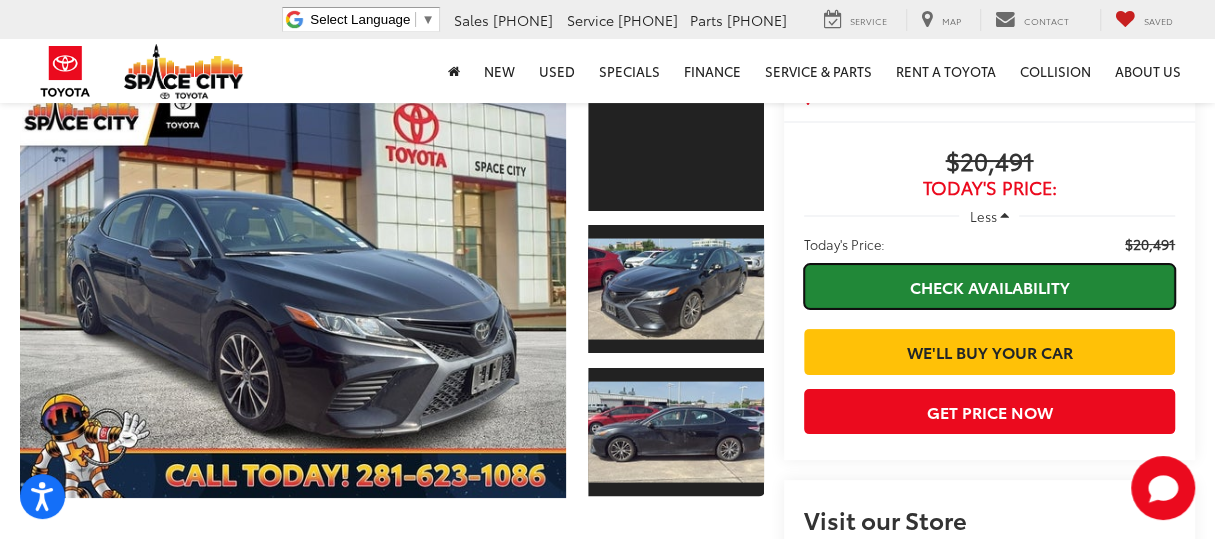 click on "Check Availability" at bounding box center (989, 286) 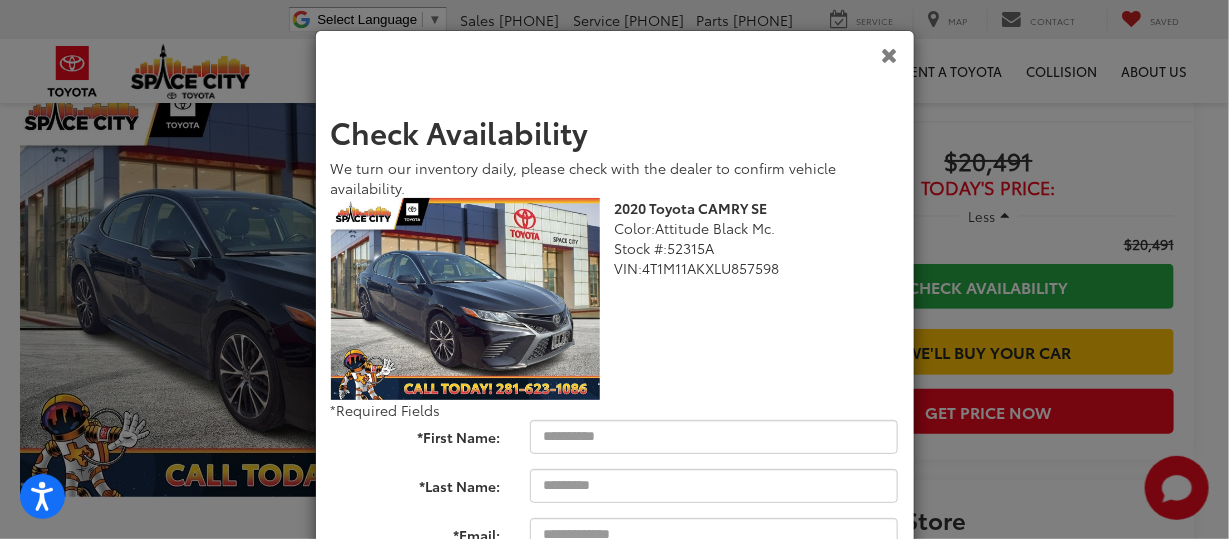 click at bounding box center [615, 55] 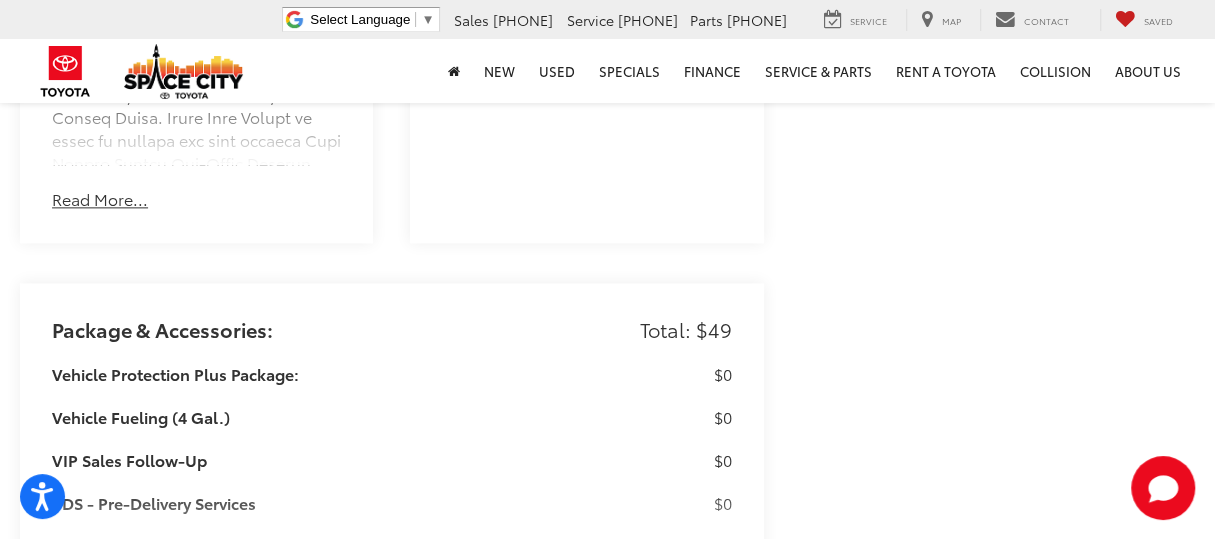 scroll, scrollTop: 1500, scrollLeft: 0, axis: vertical 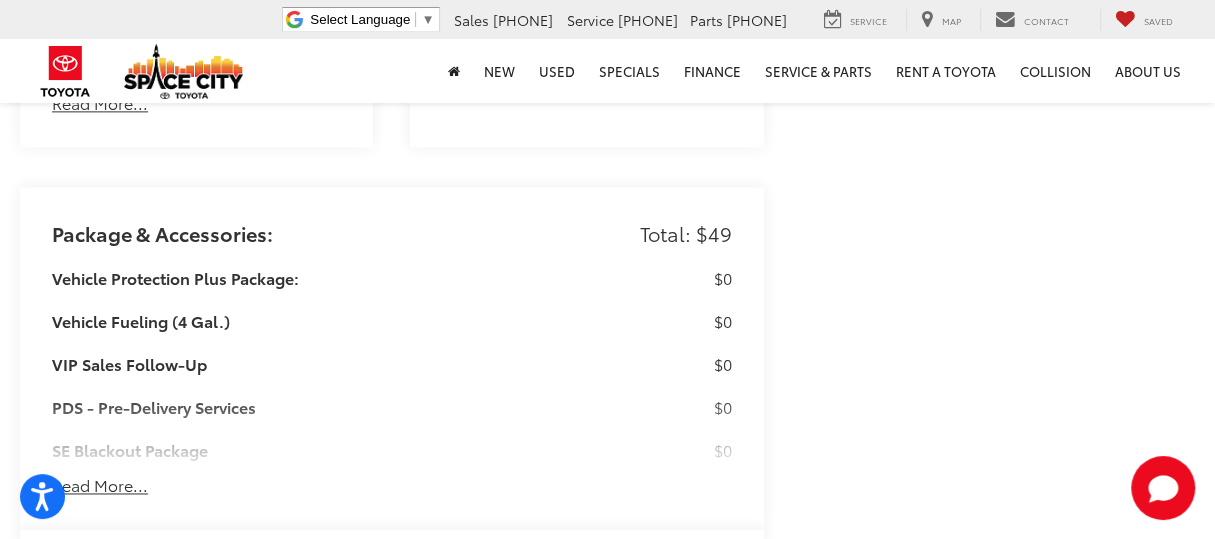 drag, startPoint x: 624, startPoint y: 239, endPoint x: 762, endPoint y: 239, distance: 138 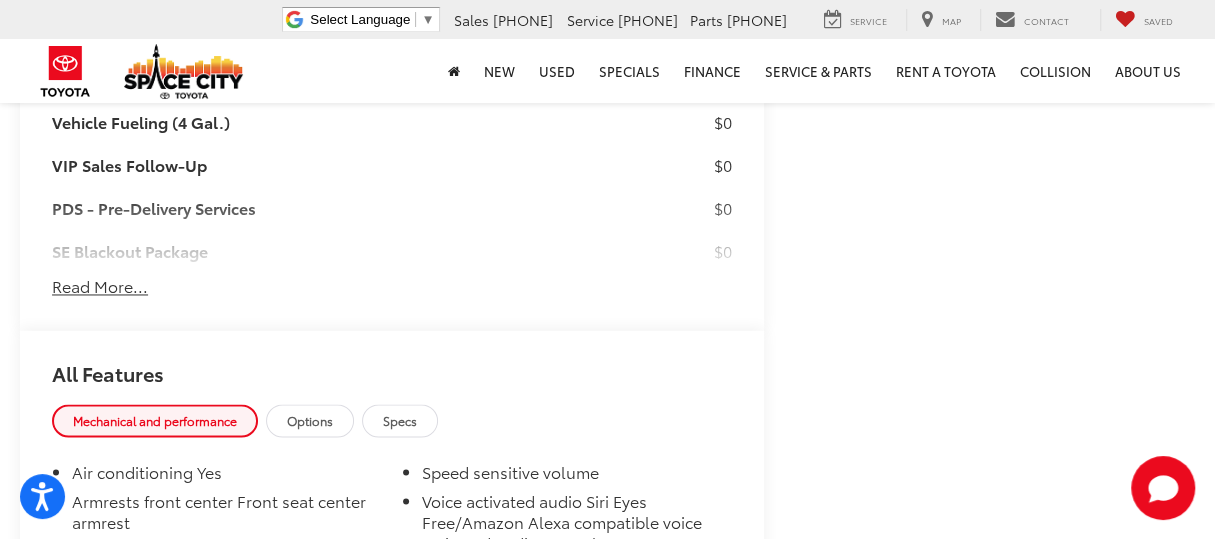 click on "Read More..." at bounding box center [100, 286] 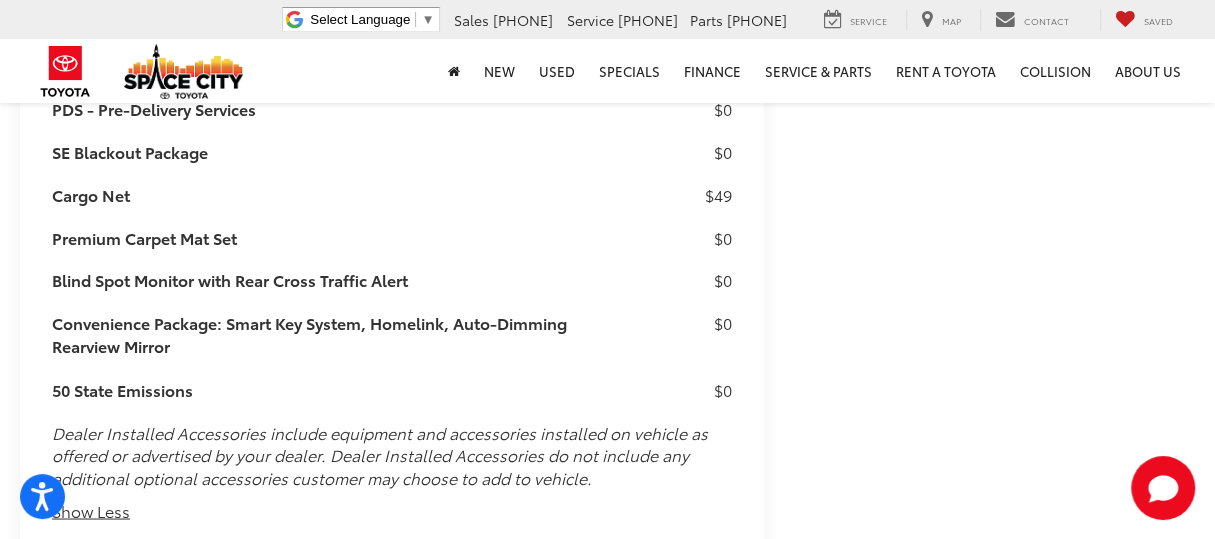scroll, scrollTop: 1768, scrollLeft: 0, axis: vertical 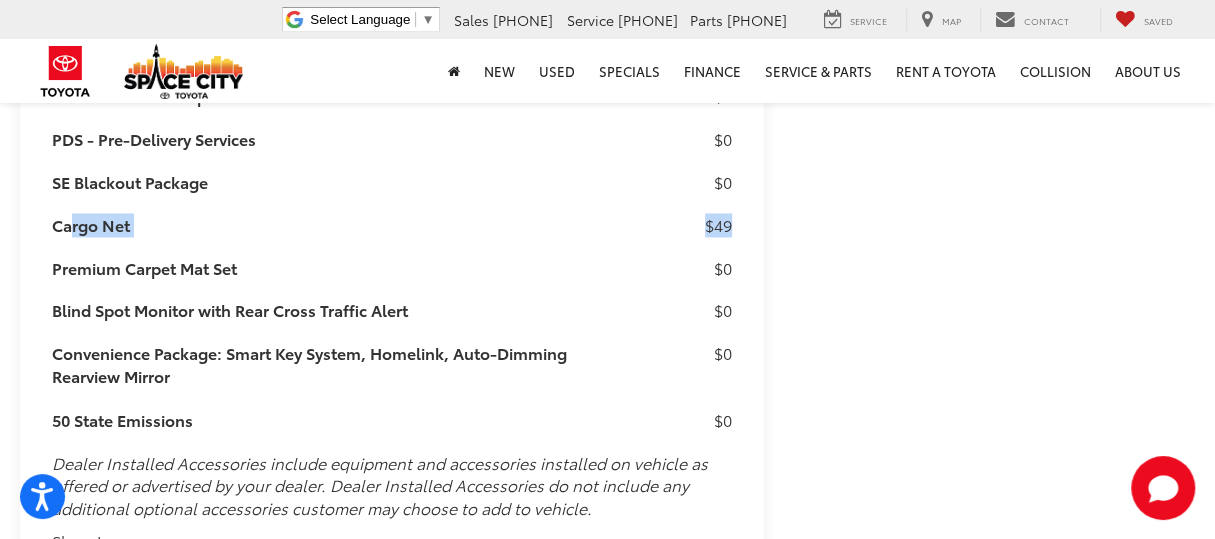 drag, startPoint x: 62, startPoint y: 224, endPoint x: 729, endPoint y: 227, distance: 667.0068 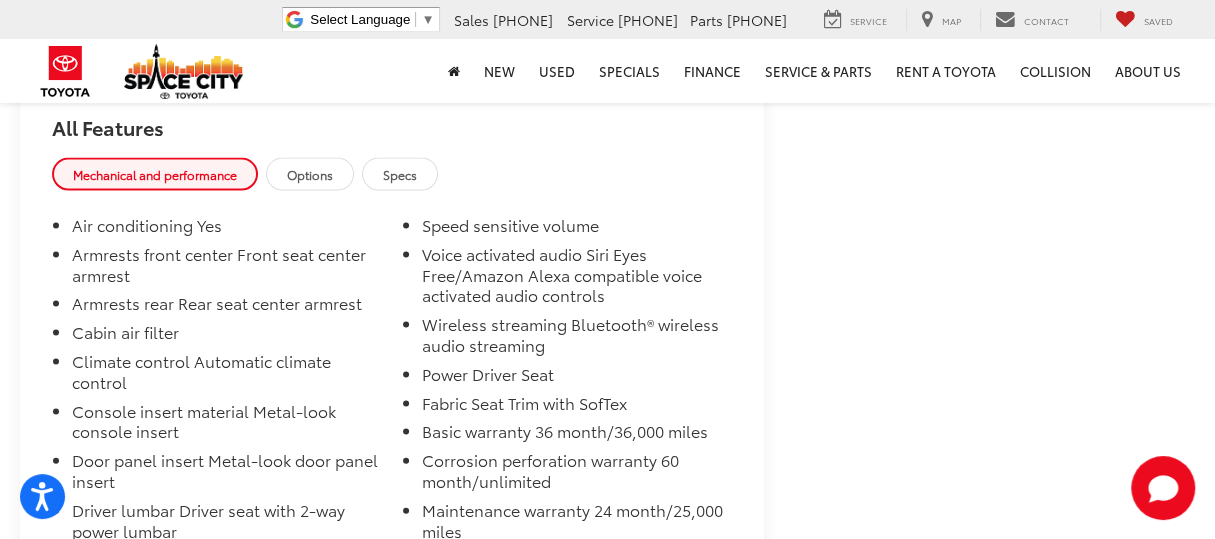 scroll, scrollTop: 2268, scrollLeft: 0, axis: vertical 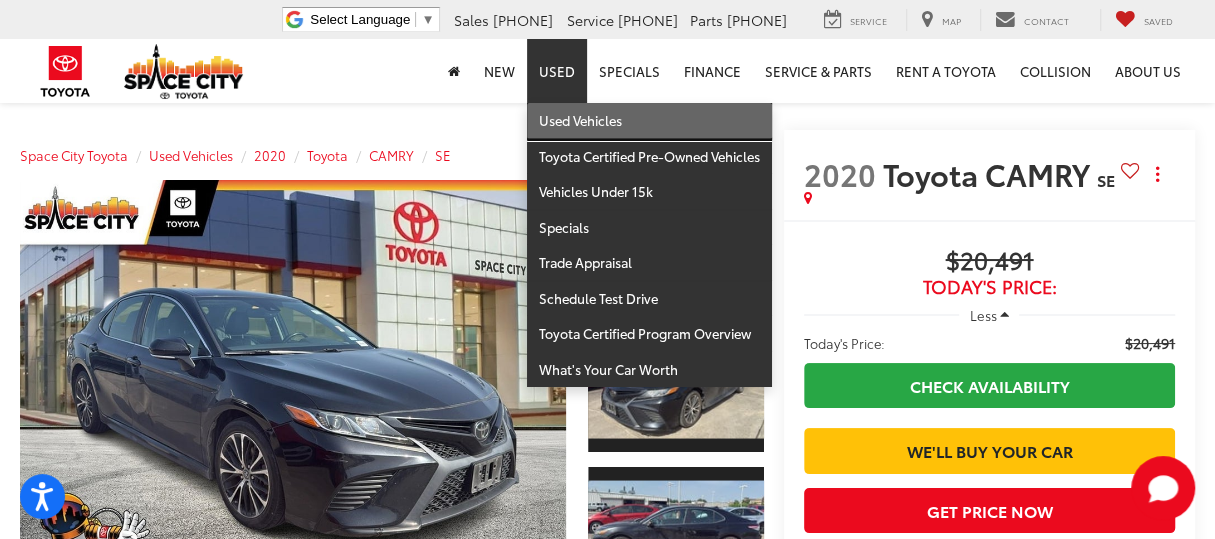 click on "Used Vehicles" at bounding box center (649, 121) 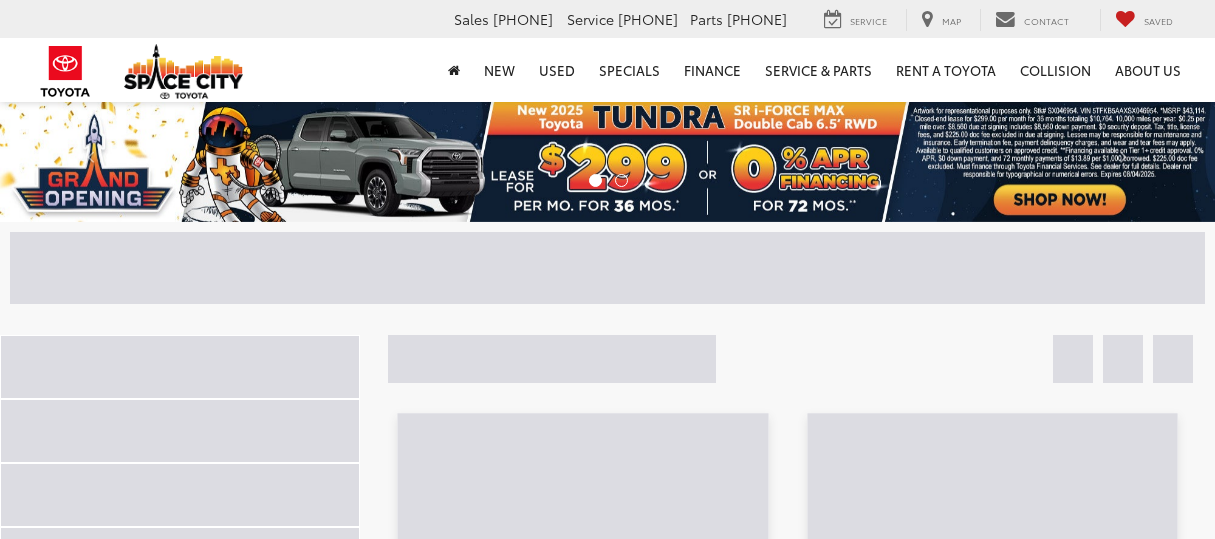 scroll, scrollTop: 0, scrollLeft: 0, axis: both 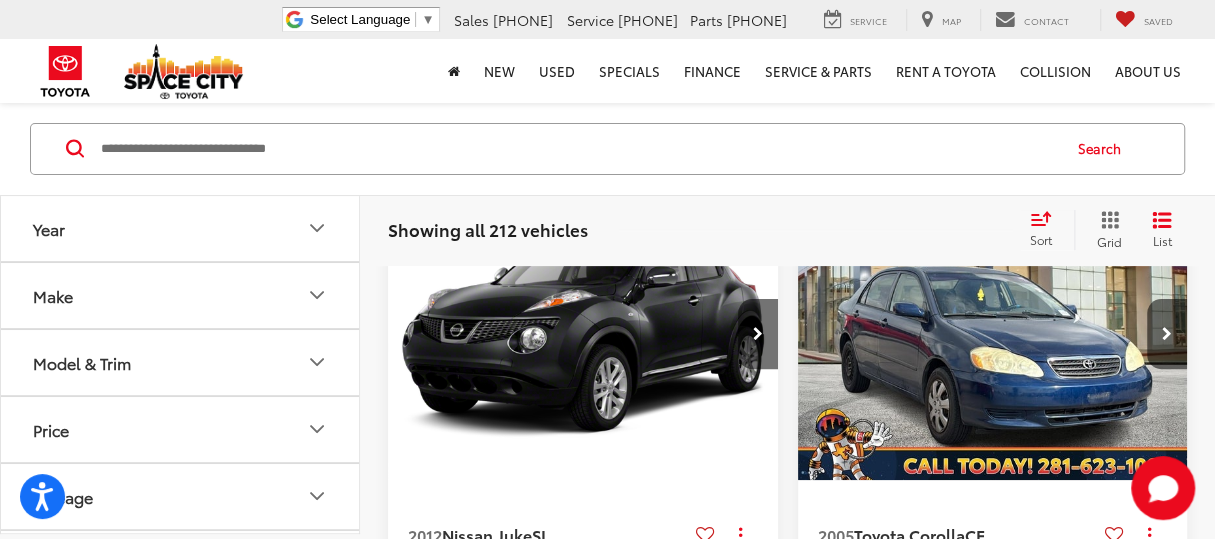 click on "Year" at bounding box center [181, 228] 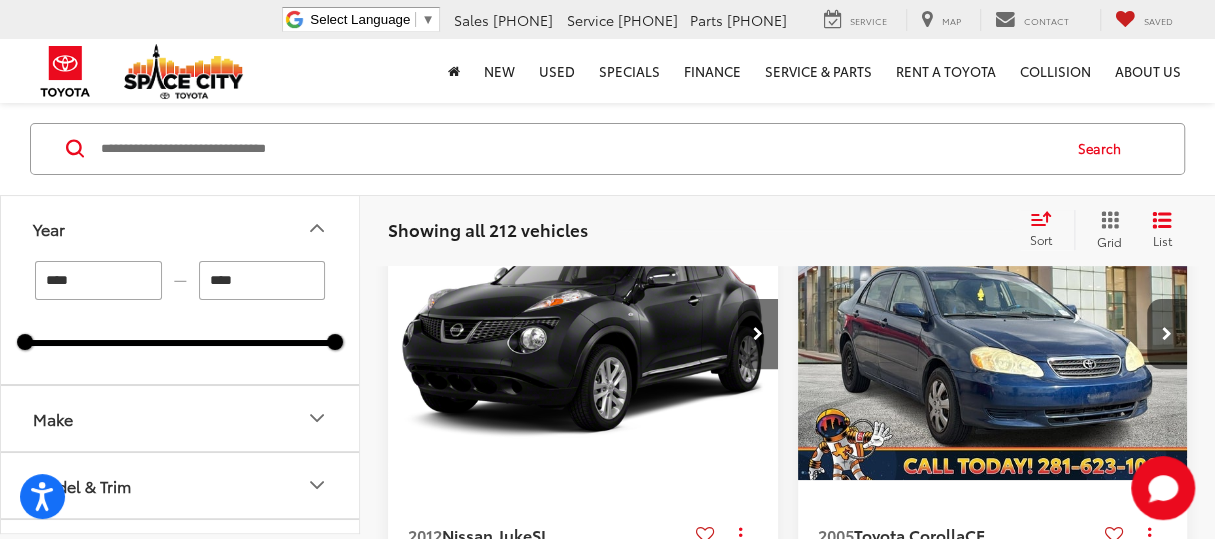 click on "****" at bounding box center [98, 280] 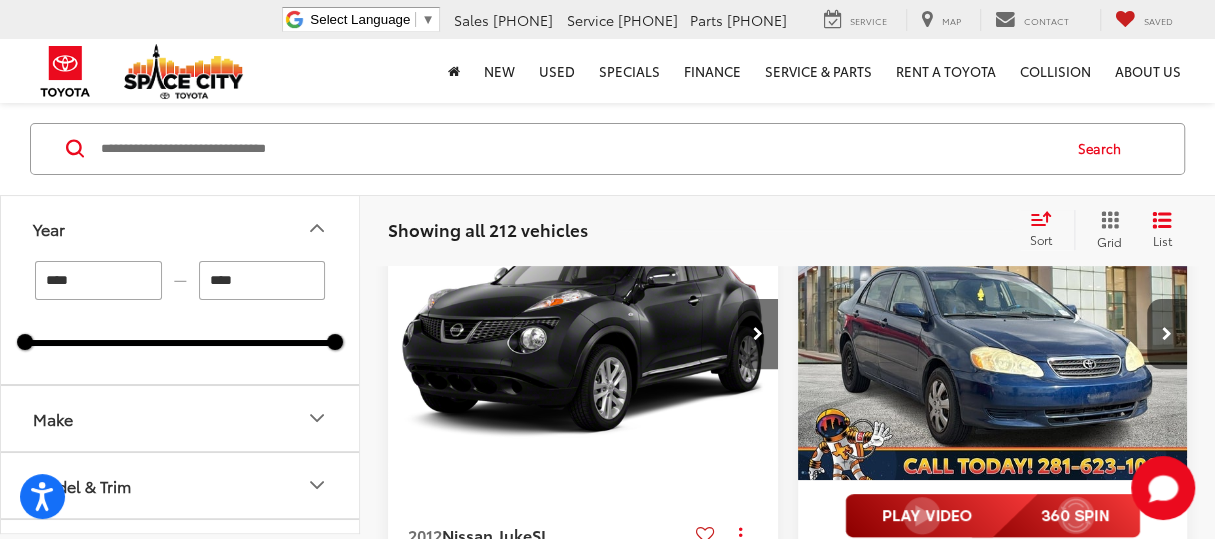 type on "****" 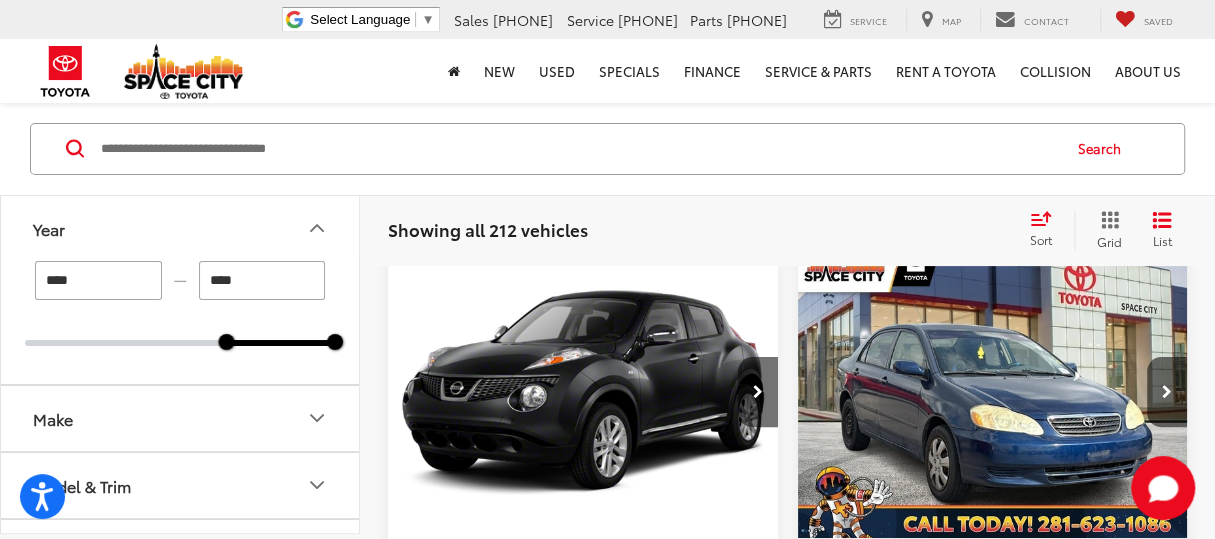 scroll, scrollTop: 117, scrollLeft: 0, axis: vertical 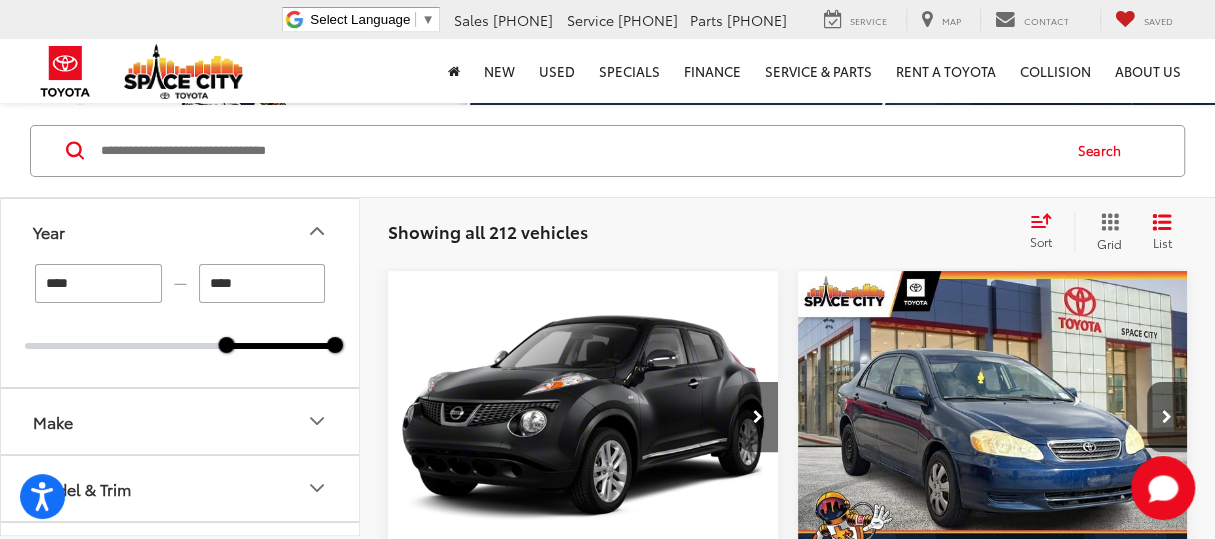 click on "Make" at bounding box center [181, 421] 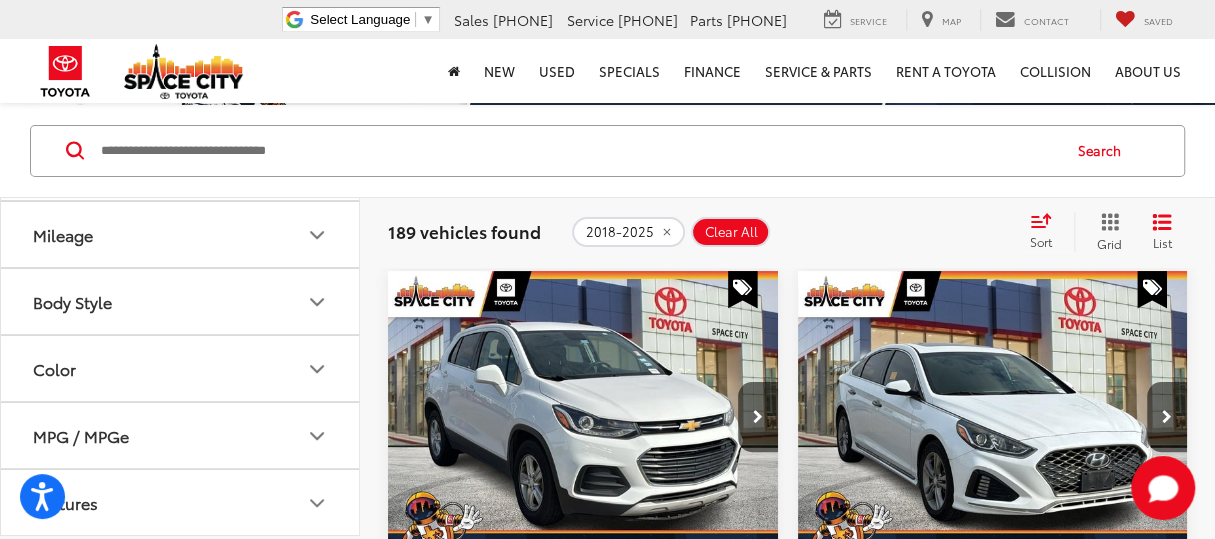 scroll, scrollTop: 700, scrollLeft: 0, axis: vertical 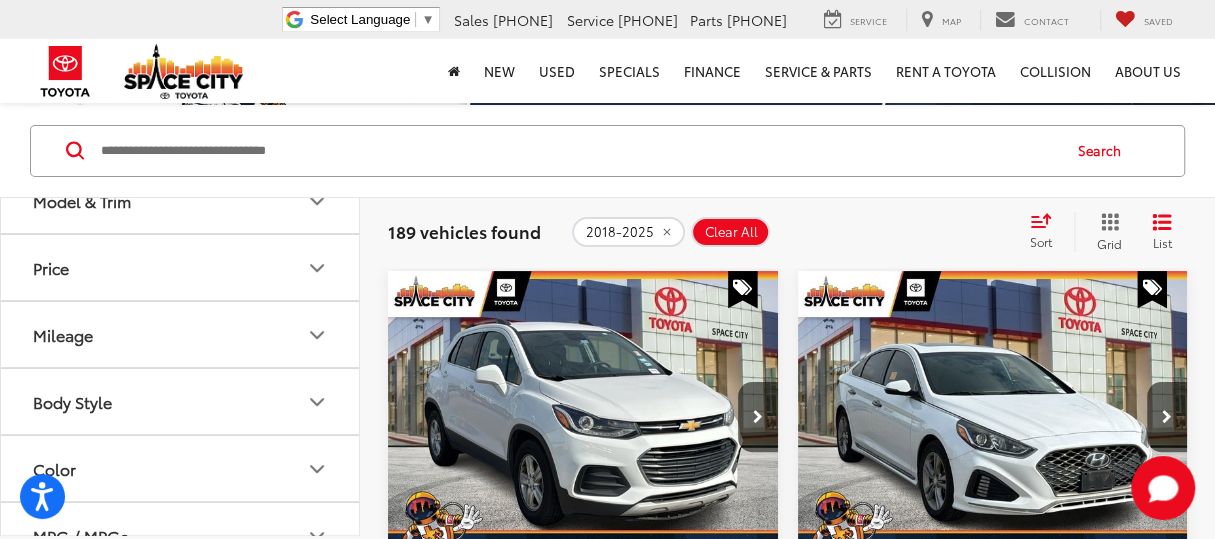 click at bounding box center [180, 100] 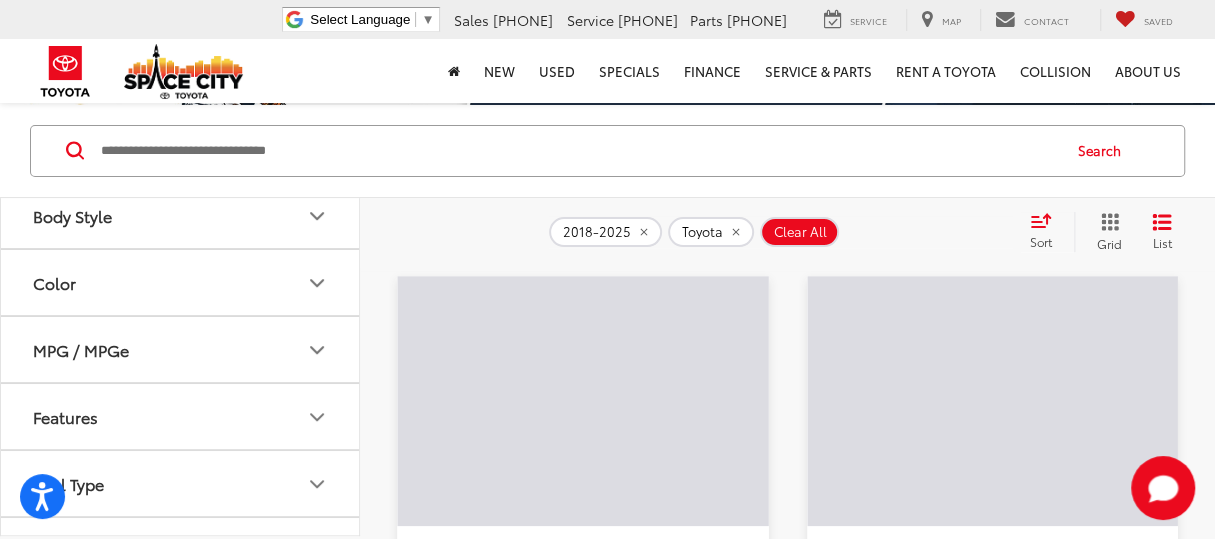 scroll, scrollTop: 899, scrollLeft: 0, axis: vertical 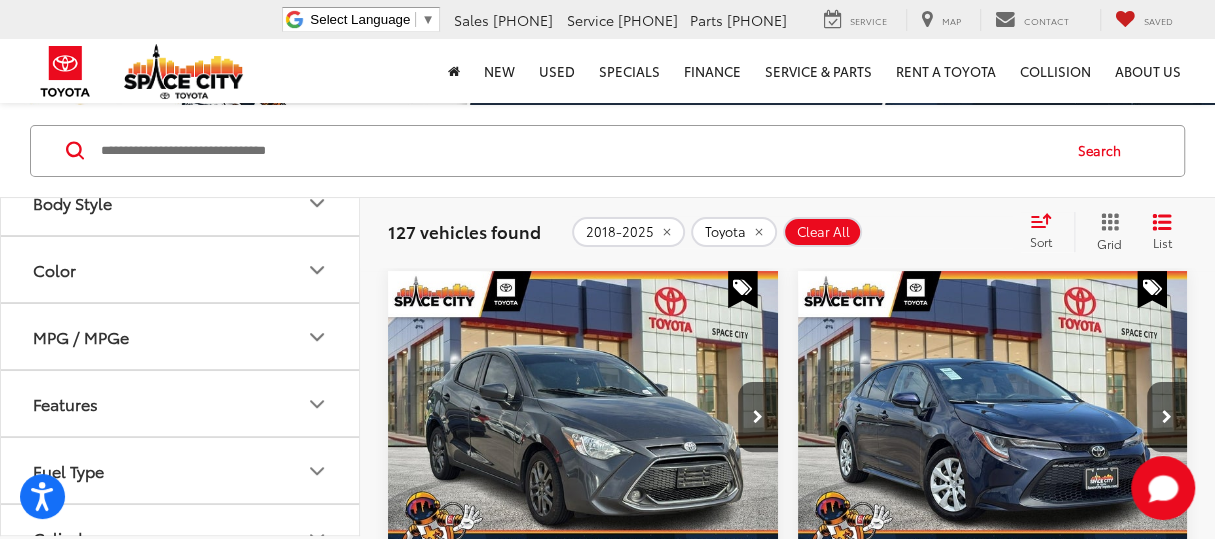 click on "Model & Trim" at bounding box center [181, 1] 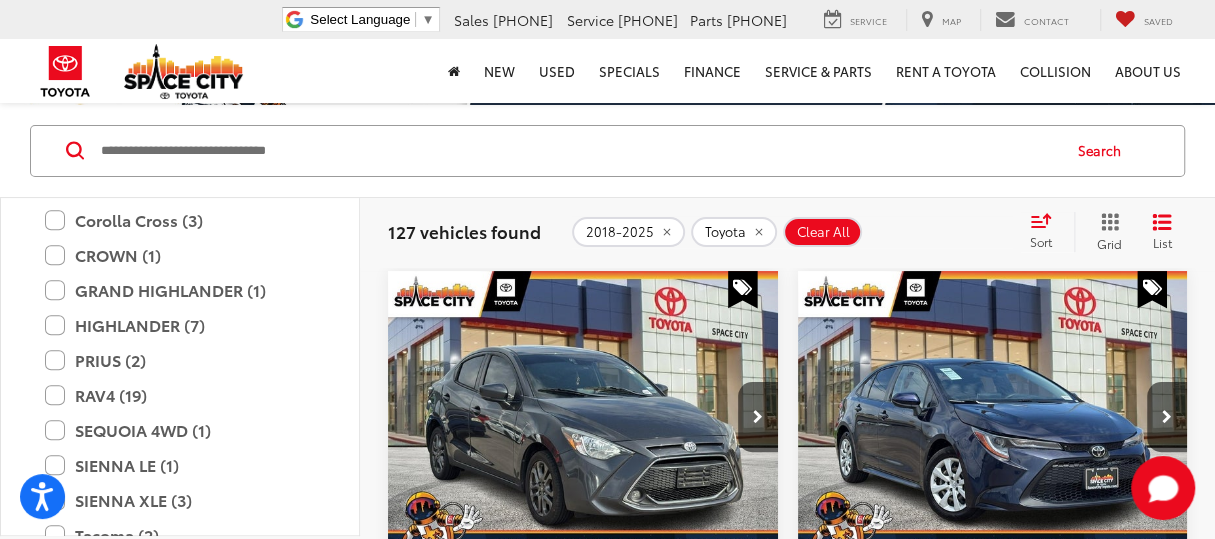 scroll, scrollTop: 1100, scrollLeft: 0, axis: vertical 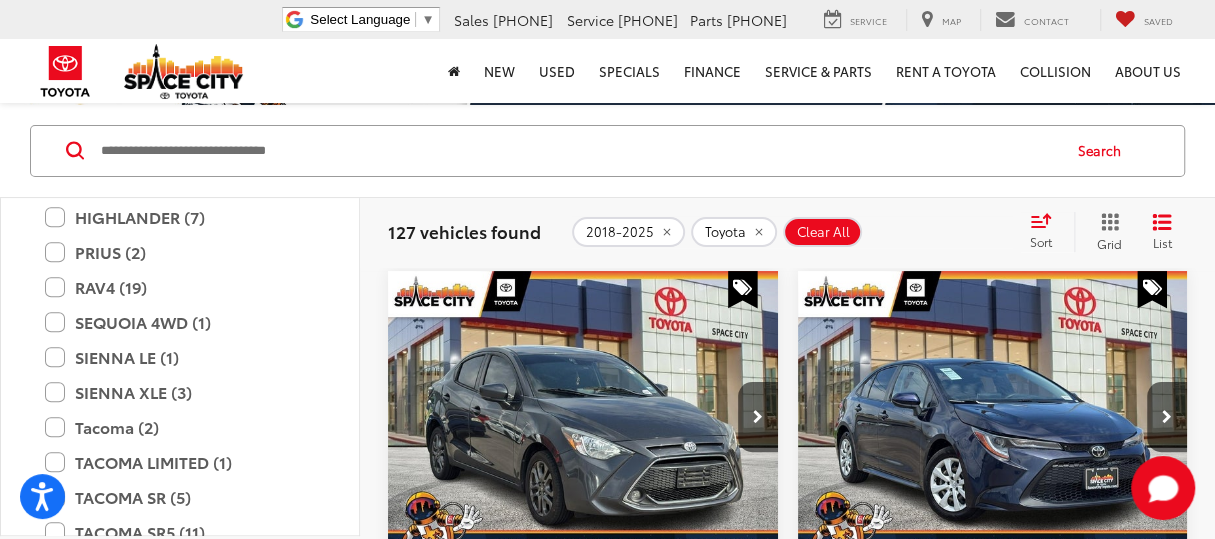 click on "CAMRY (17)" at bounding box center [180, 42] 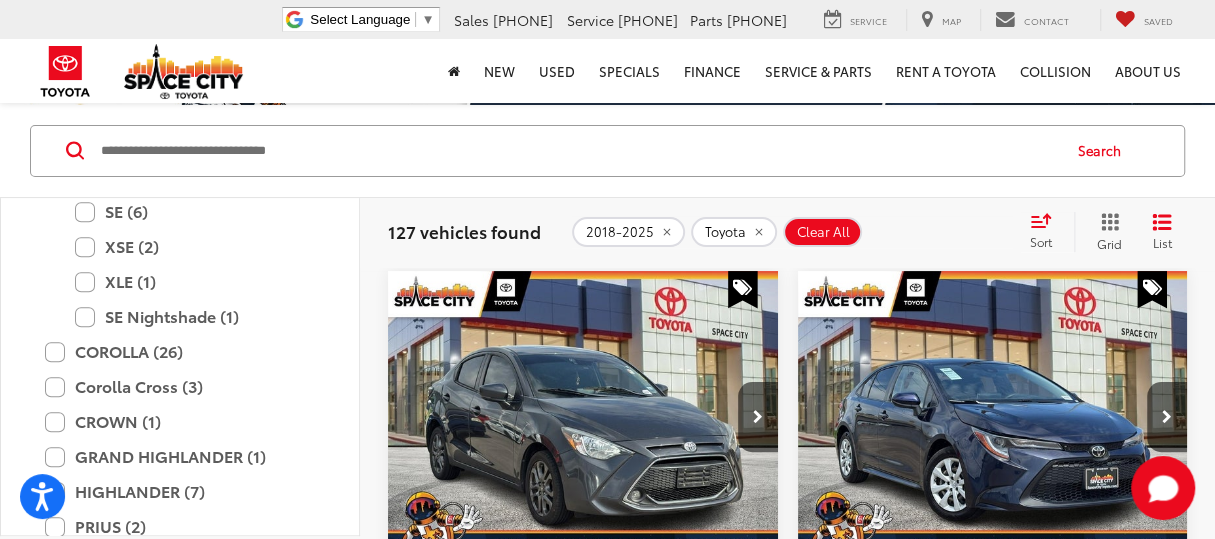 scroll, scrollTop: 1200, scrollLeft: 0, axis: vertical 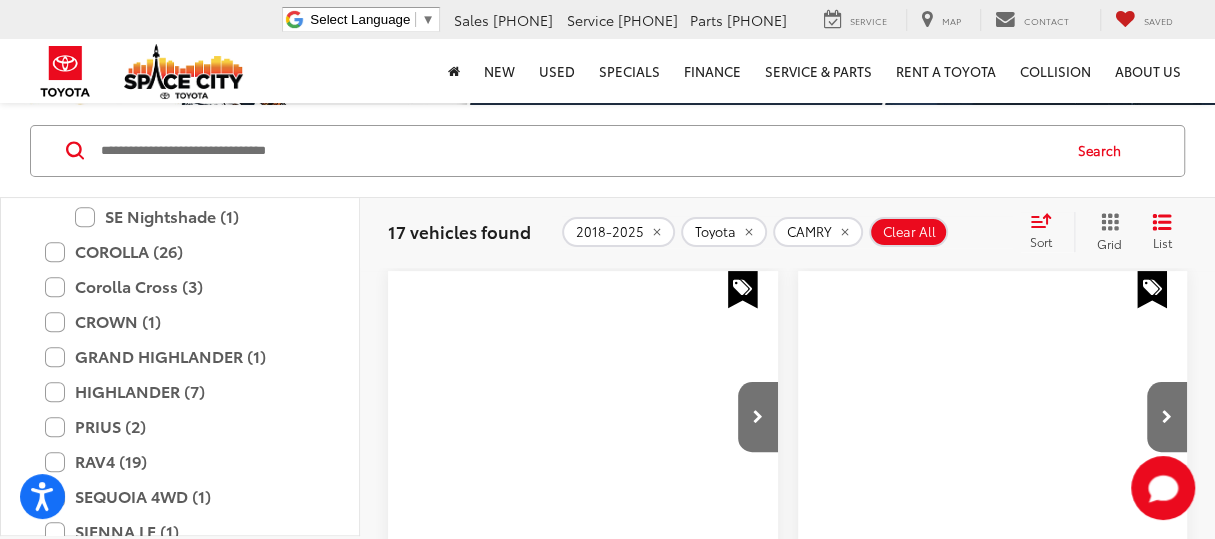 click on "SE (6)" at bounding box center (195, 111) 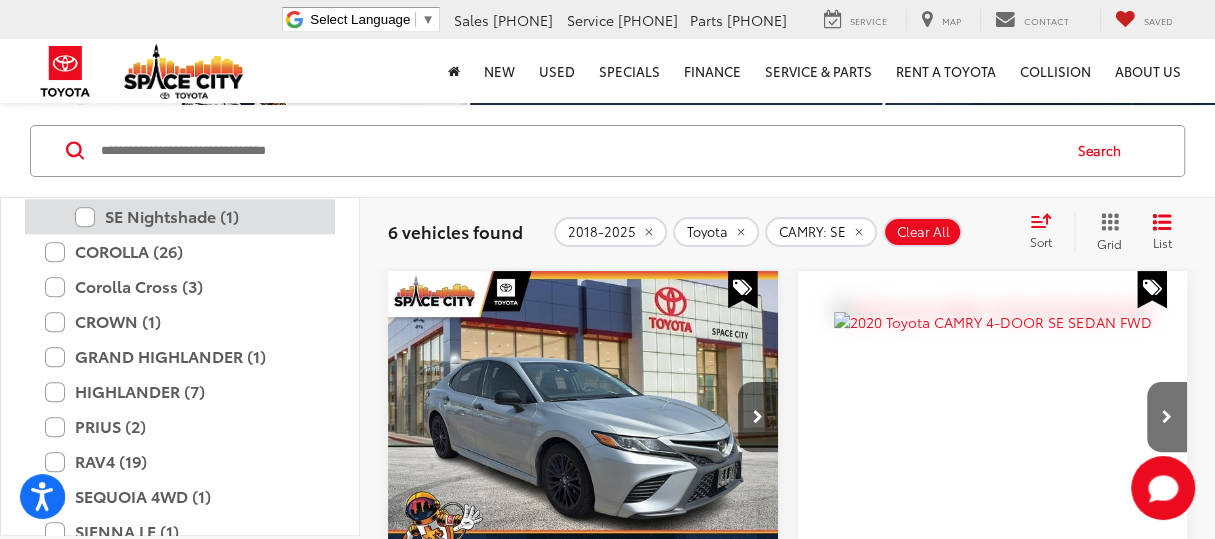 click on "SE Nightshade (1)" at bounding box center [195, 216] 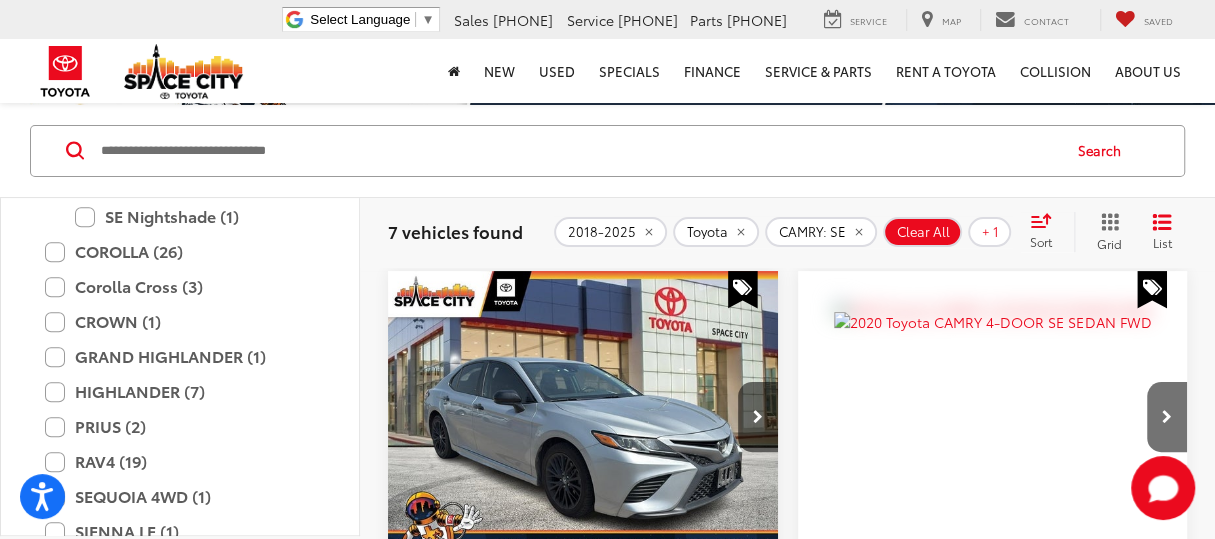 click on "XSE (2)" at bounding box center [195, 146] 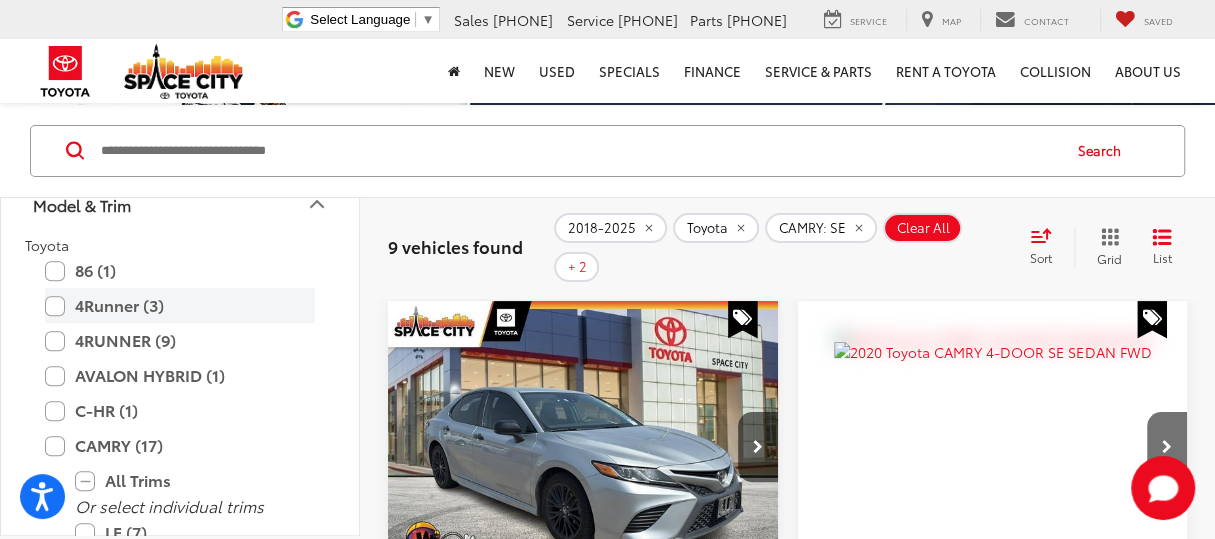 scroll, scrollTop: 700, scrollLeft: 0, axis: vertical 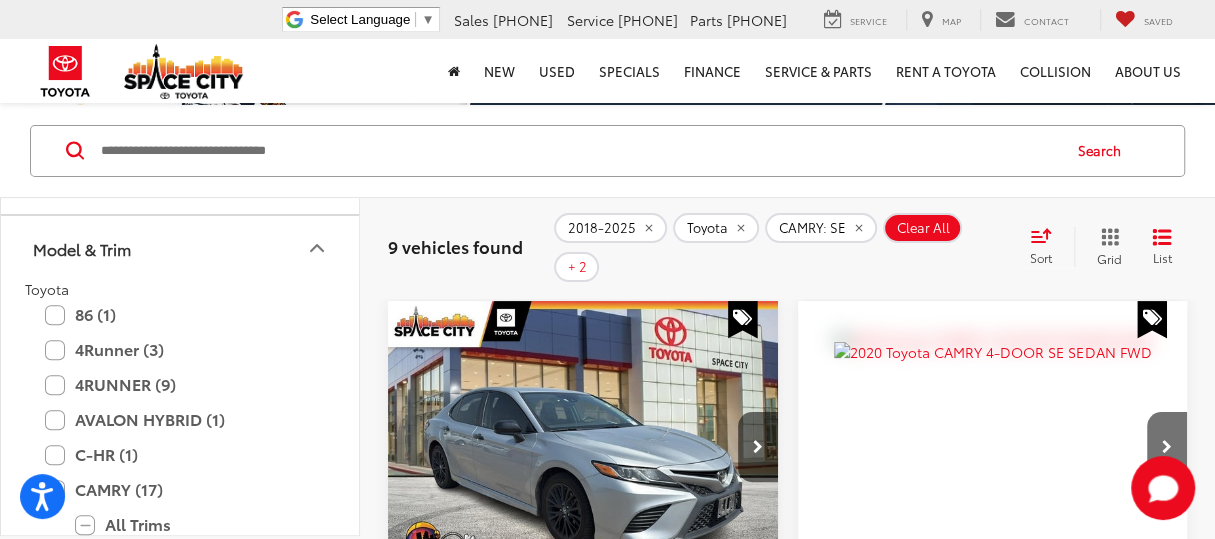 click on "Model & Trim" at bounding box center [181, 248] 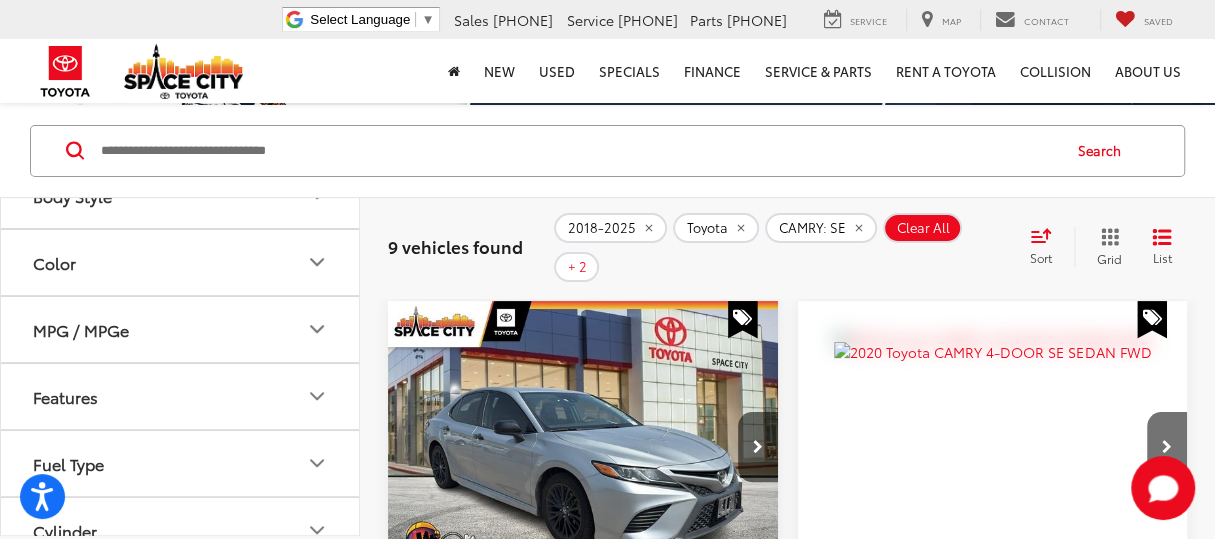 scroll, scrollTop: 1000, scrollLeft: 0, axis: vertical 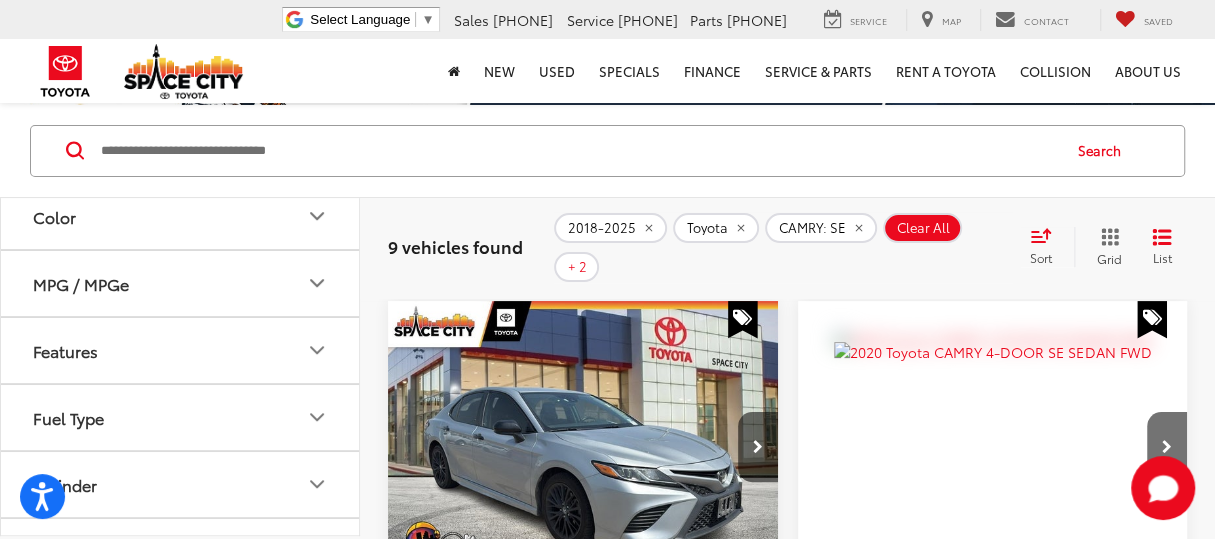 click on "Body Style" at bounding box center [181, 149] 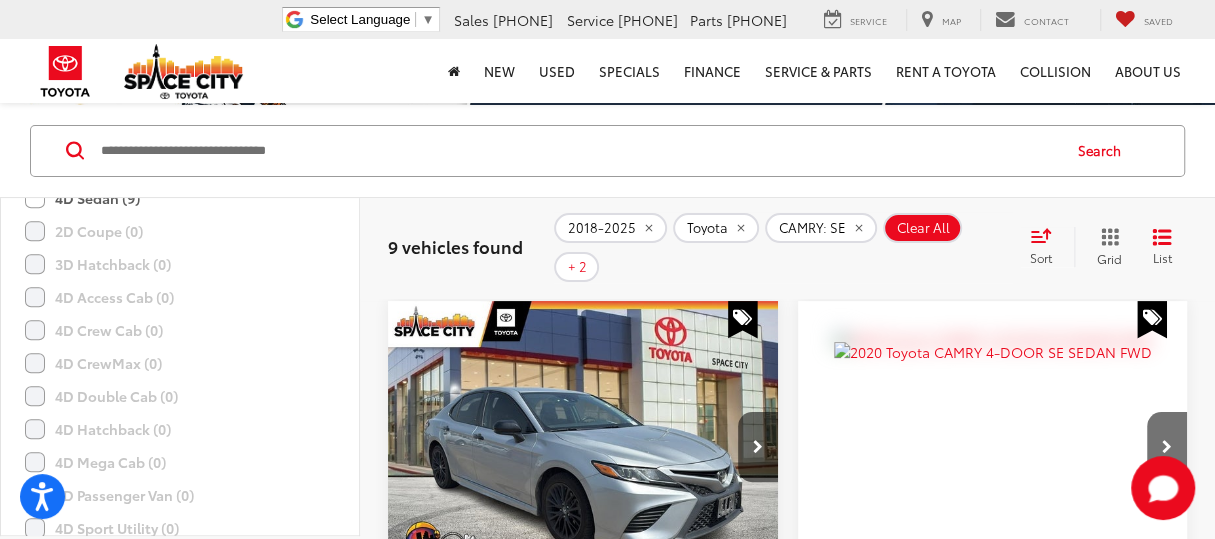 drag, startPoint x: 158, startPoint y: 394, endPoint x: 166, endPoint y: 365, distance: 30.083218 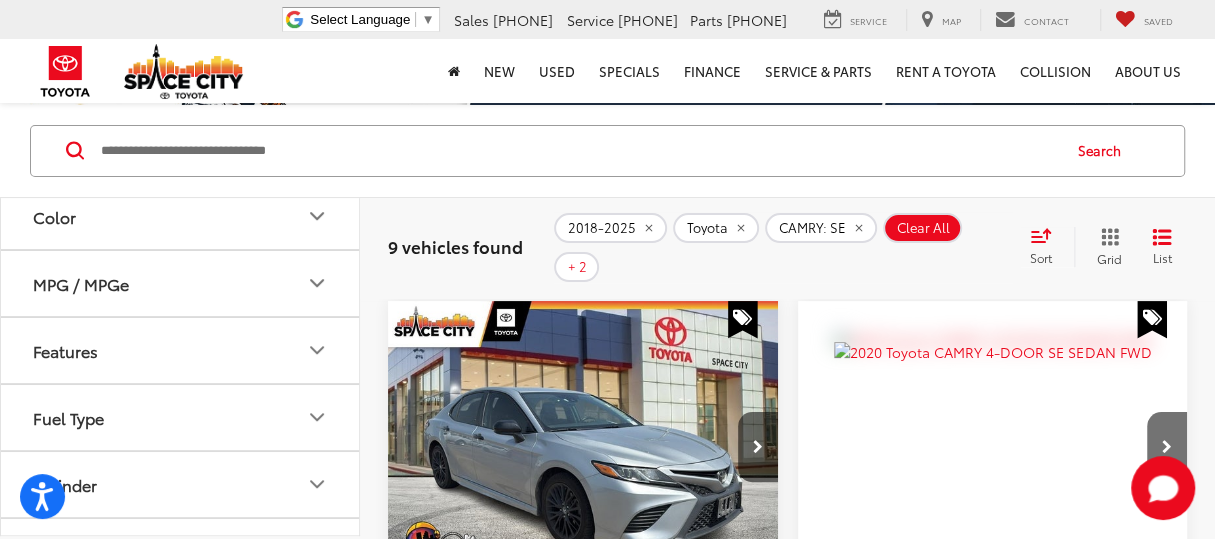 click on "Mileage" at bounding box center [181, 82] 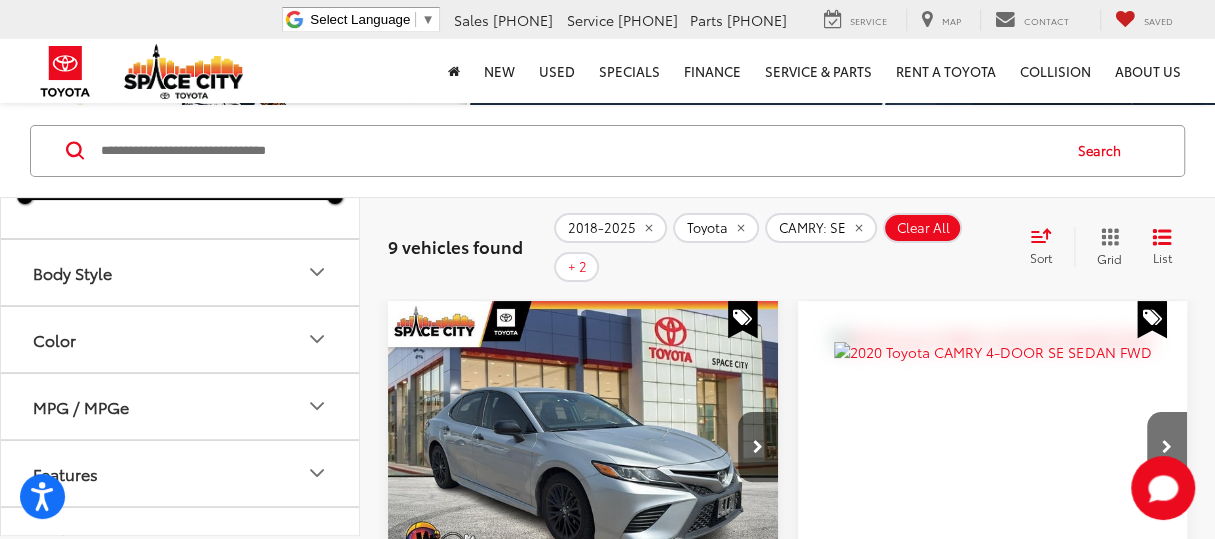 drag, startPoint x: 261, startPoint y: 364, endPoint x: 72, endPoint y: 355, distance: 189.21416 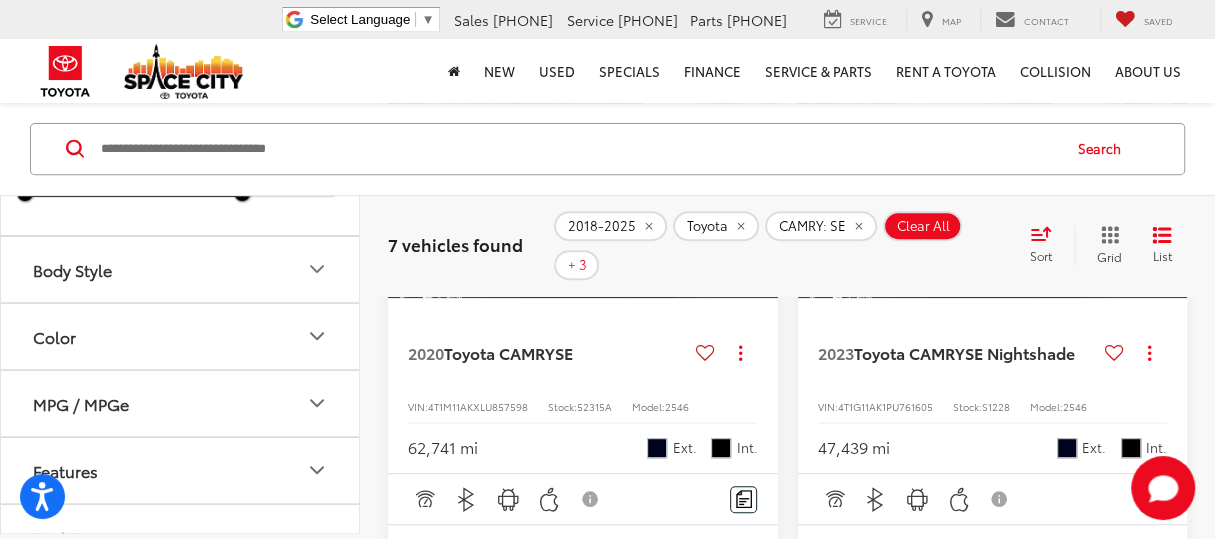 scroll, scrollTop: 417, scrollLeft: 0, axis: vertical 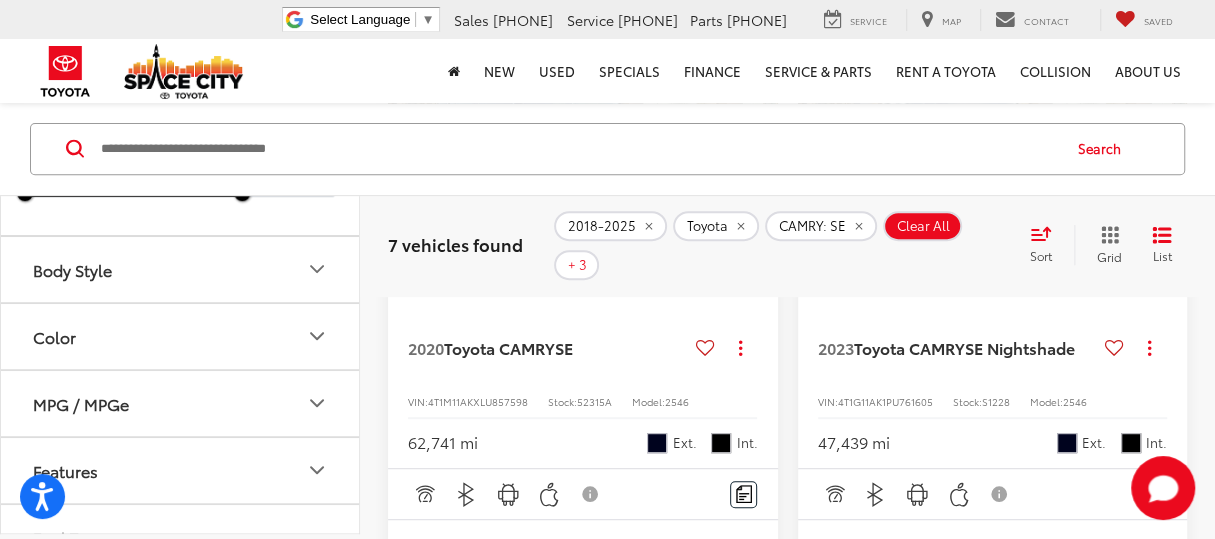 click on "Mileage" at bounding box center [181, 79] 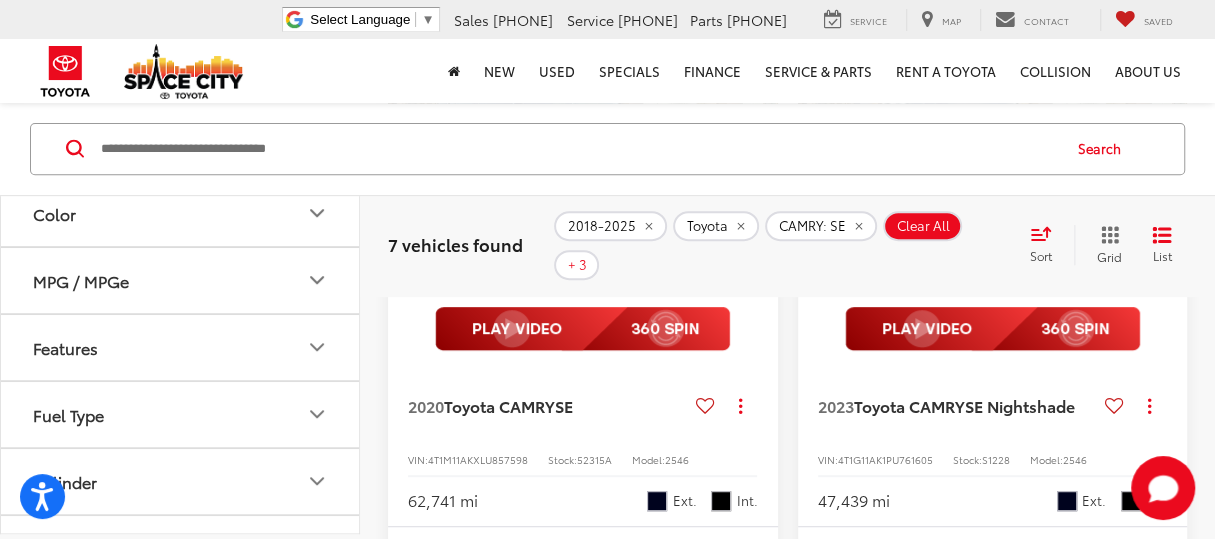 click on "Price" at bounding box center (181, 12) 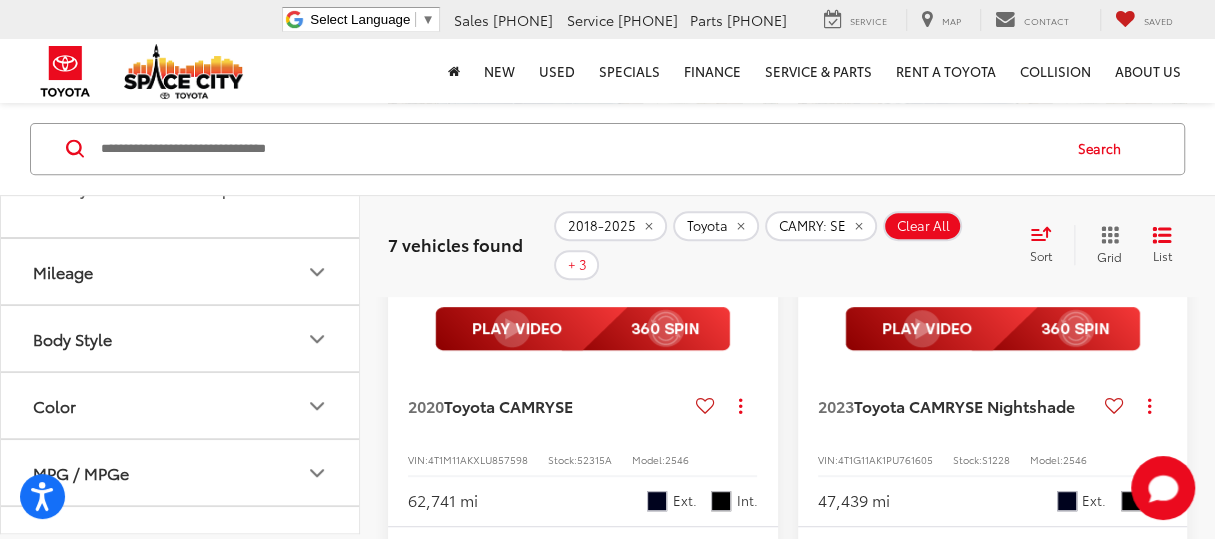 drag, startPoint x: 258, startPoint y: 297, endPoint x: 170, endPoint y: 304, distance: 88.27797 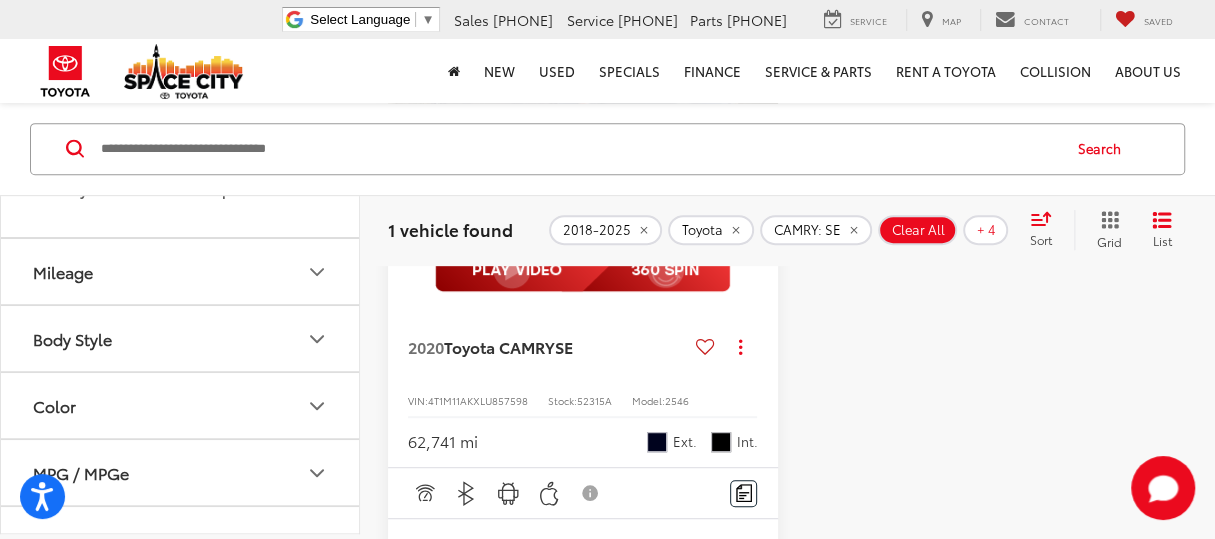 scroll, scrollTop: 417, scrollLeft: 0, axis: vertical 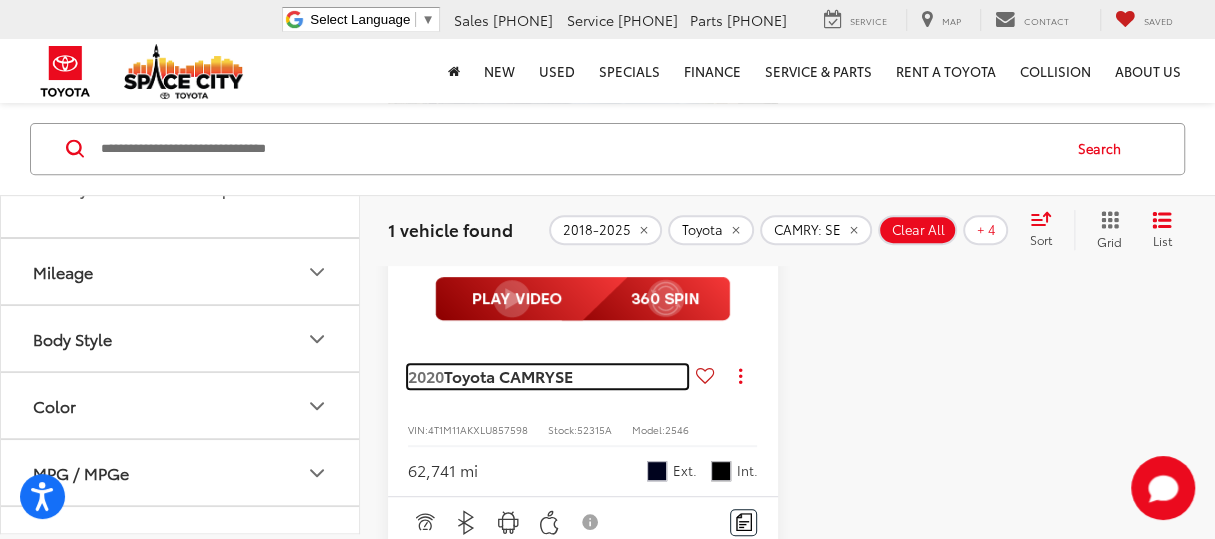 click on "Toyota CAMRY" at bounding box center (499, 375) 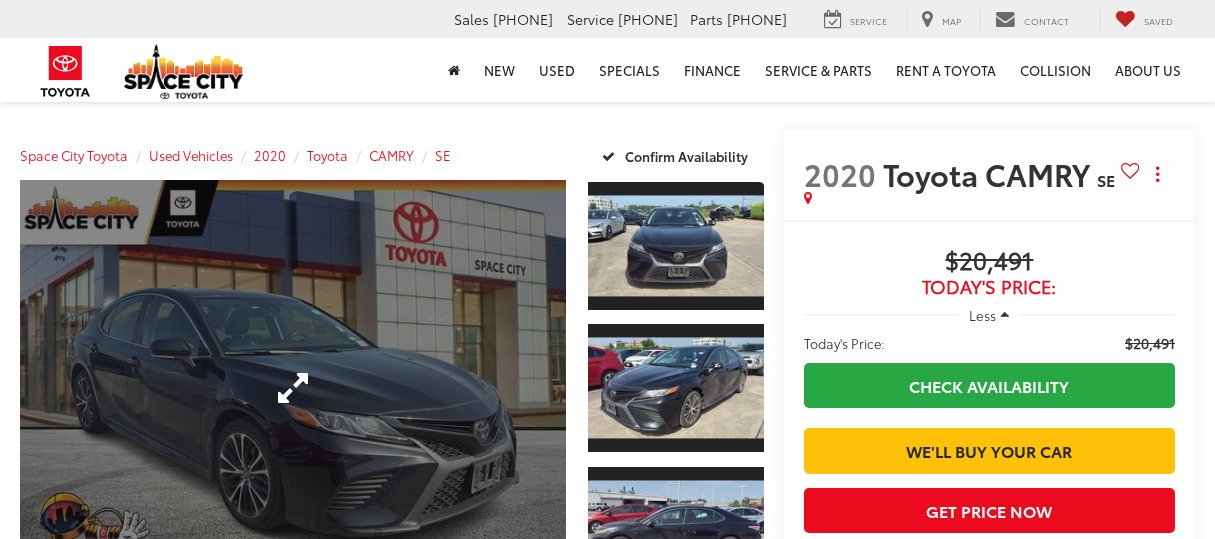scroll, scrollTop: 0, scrollLeft: 0, axis: both 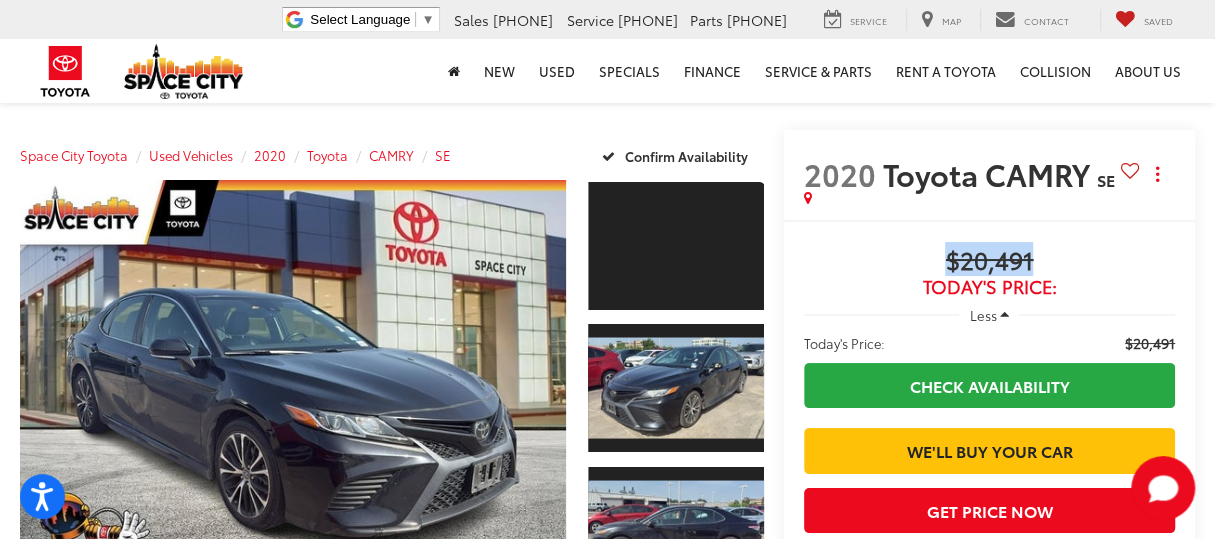 drag, startPoint x: 1043, startPoint y: 254, endPoint x: 935, endPoint y: 259, distance: 108.11568 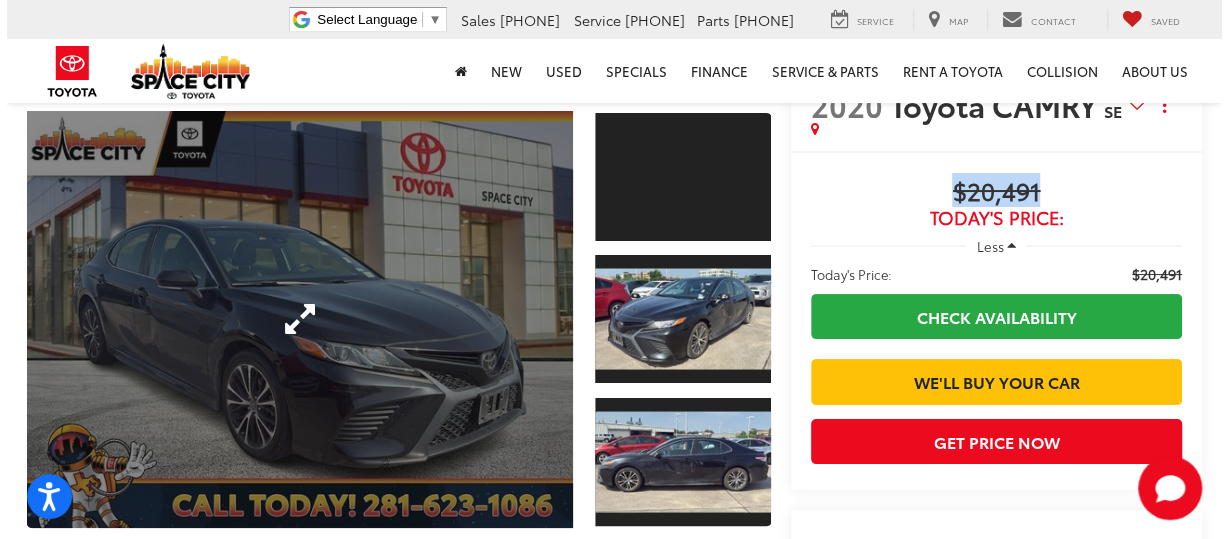 scroll, scrollTop: 99, scrollLeft: 0, axis: vertical 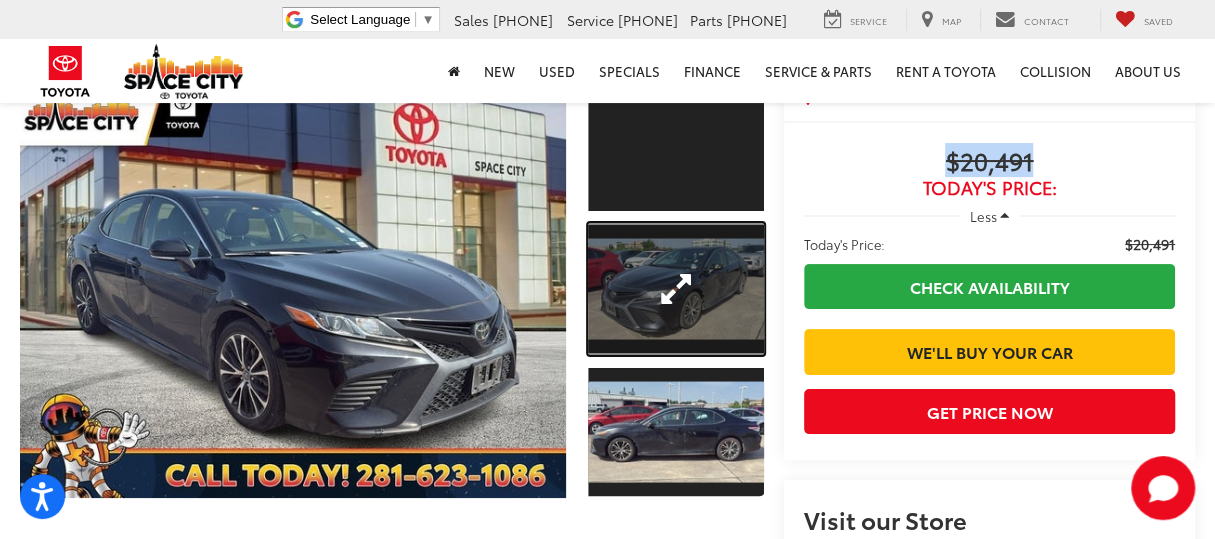 click at bounding box center [675, 289] 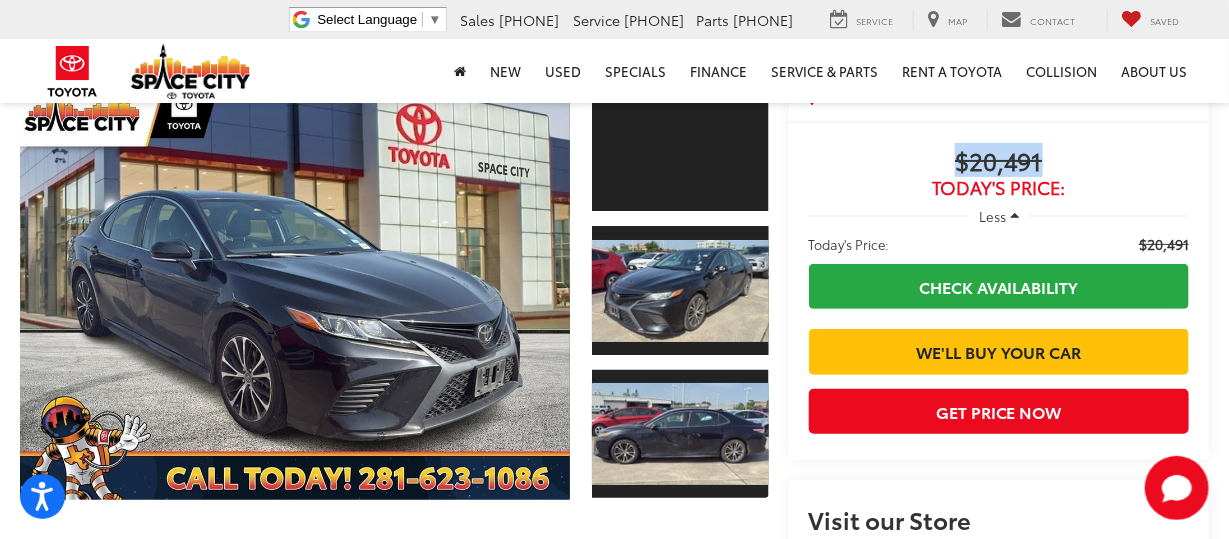 scroll, scrollTop: 125, scrollLeft: 0, axis: vertical 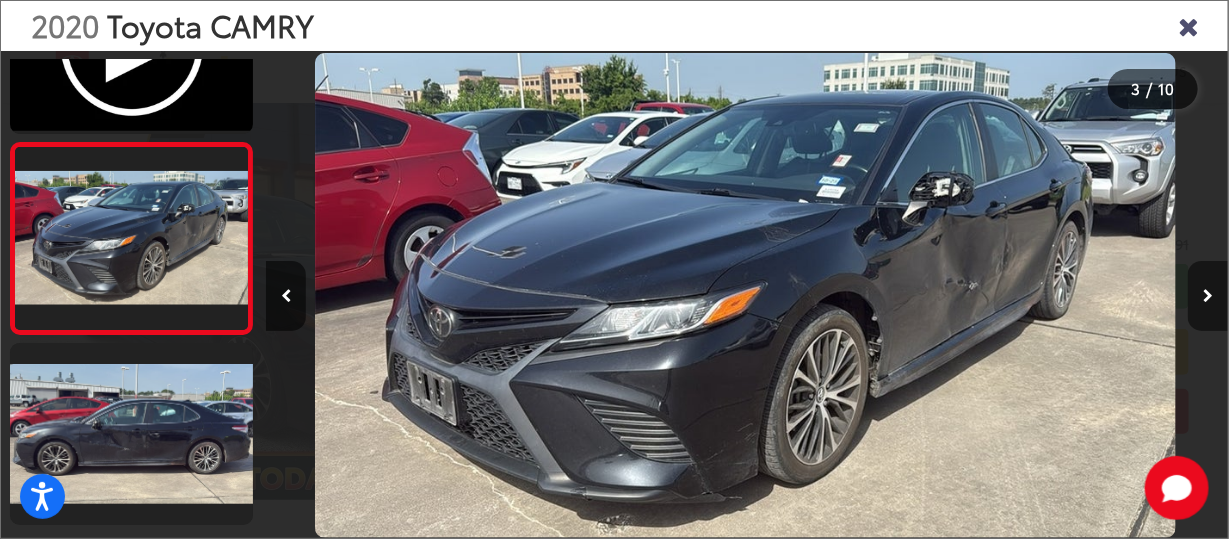 click at bounding box center (1208, 296) 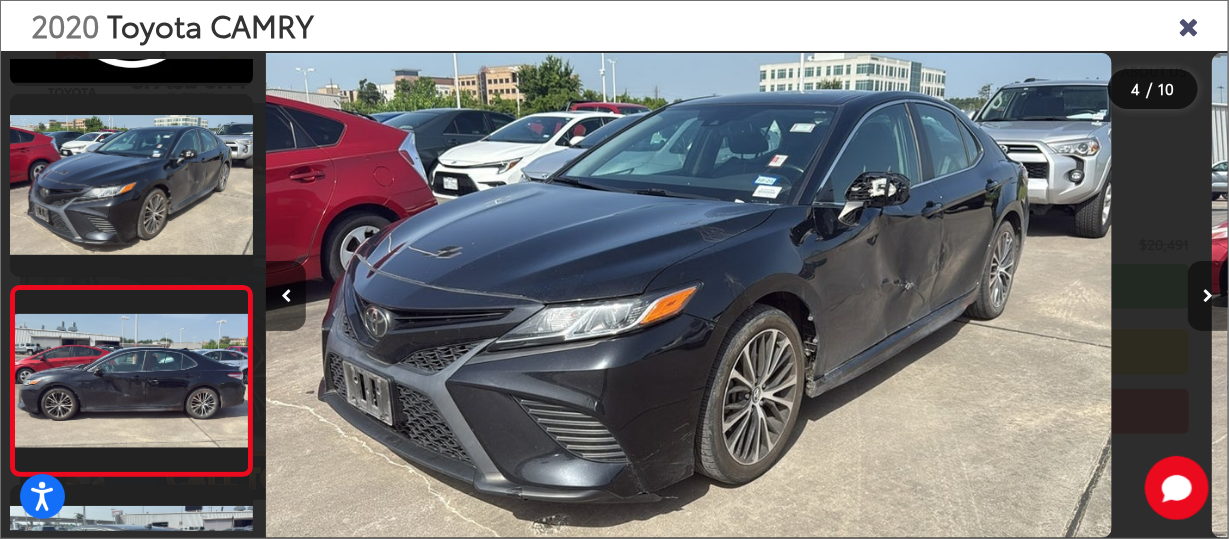 scroll, scrollTop: 466, scrollLeft: 0, axis: vertical 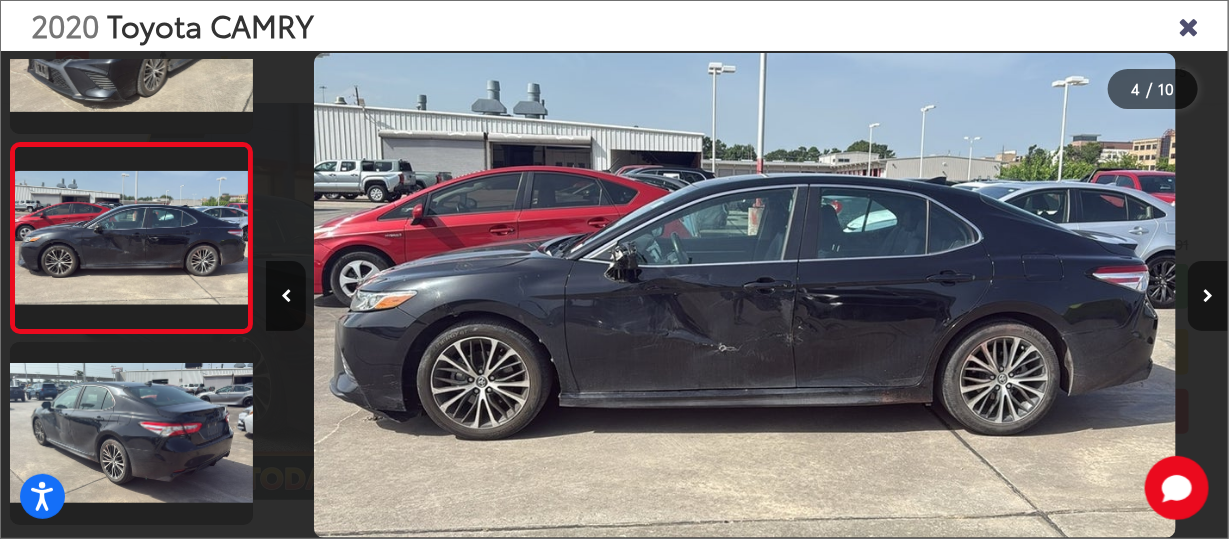 click at bounding box center (1208, 296) 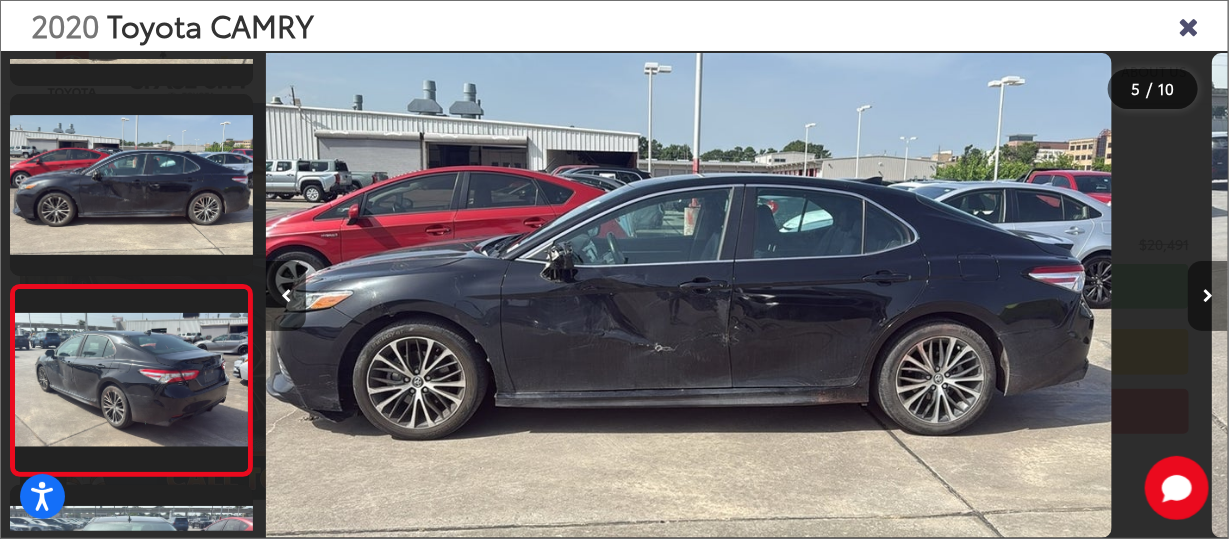 scroll, scrollTop: 657, scrollLeft: 0, axis: vertical 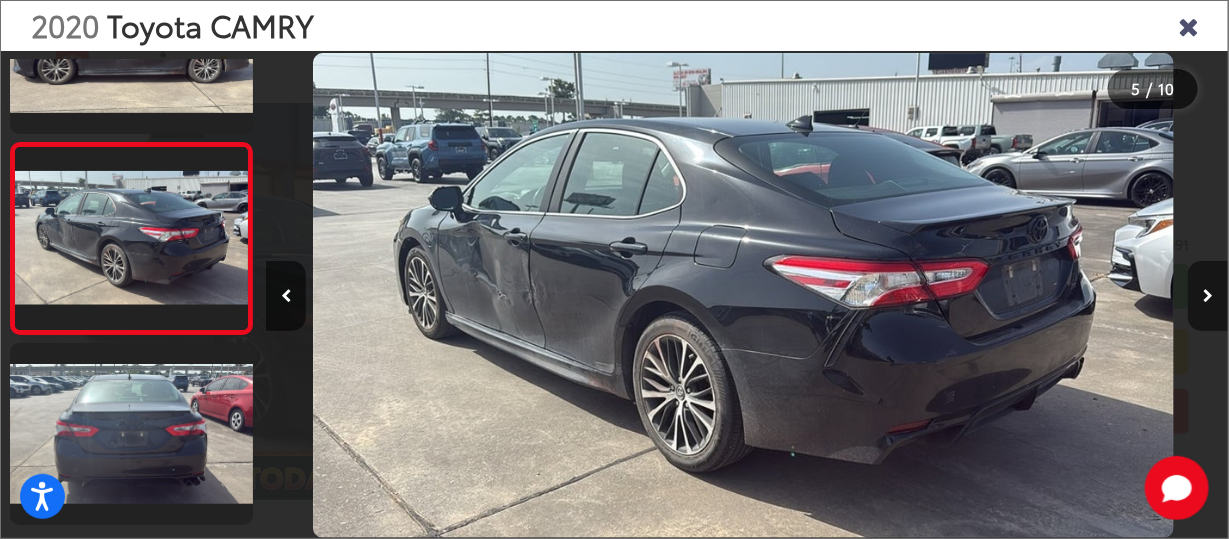 click at bounding box center (1208, 296) 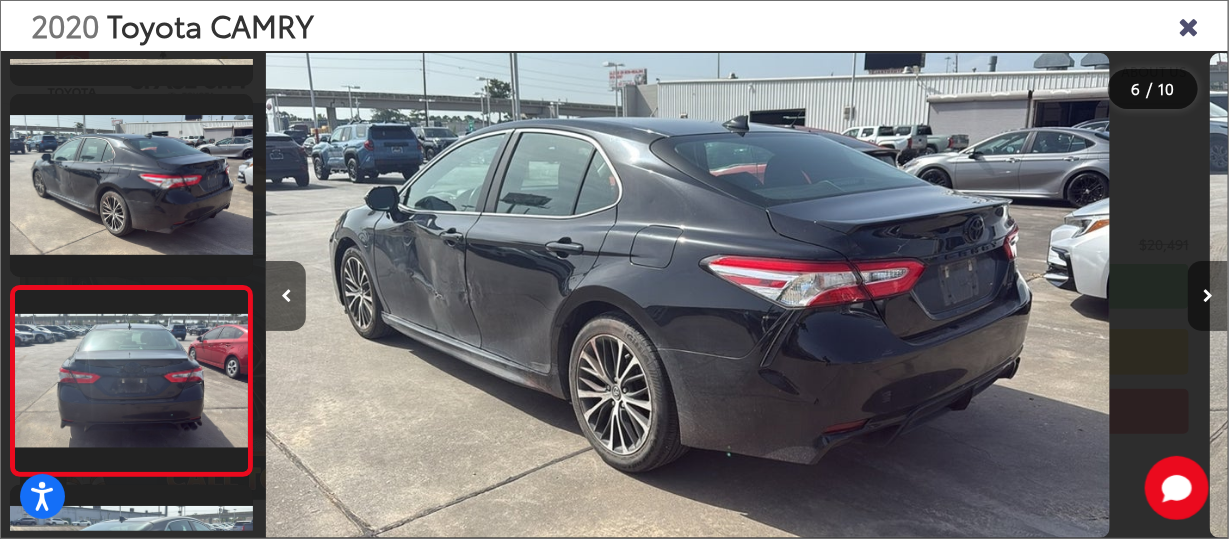 scroll, scrollTop: 848, scrollLeft: 0, axis: vertical 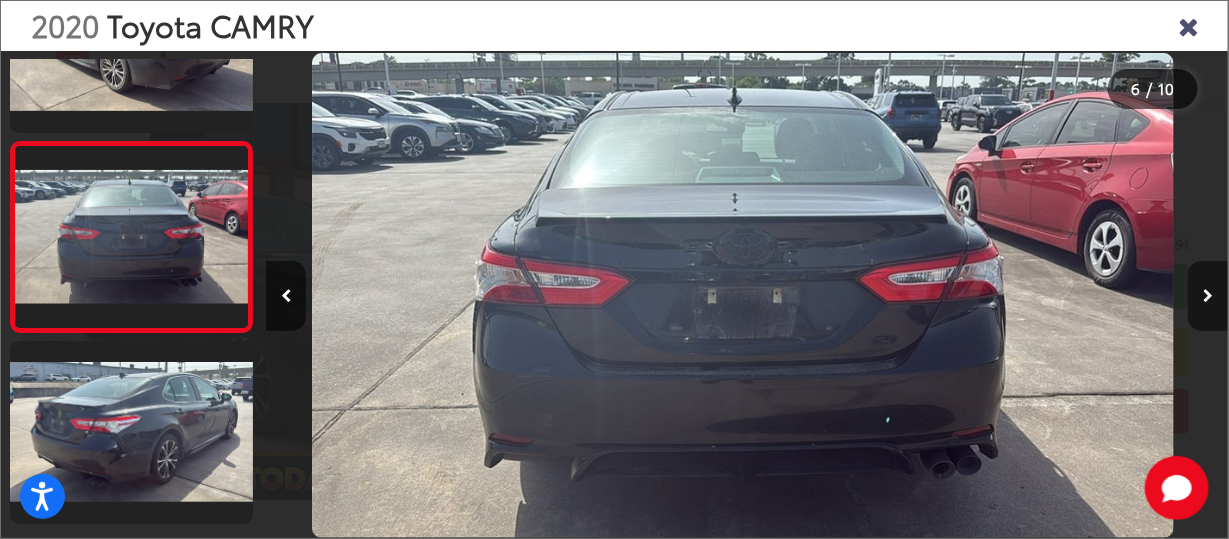 click at bounding box center [1208, 296] 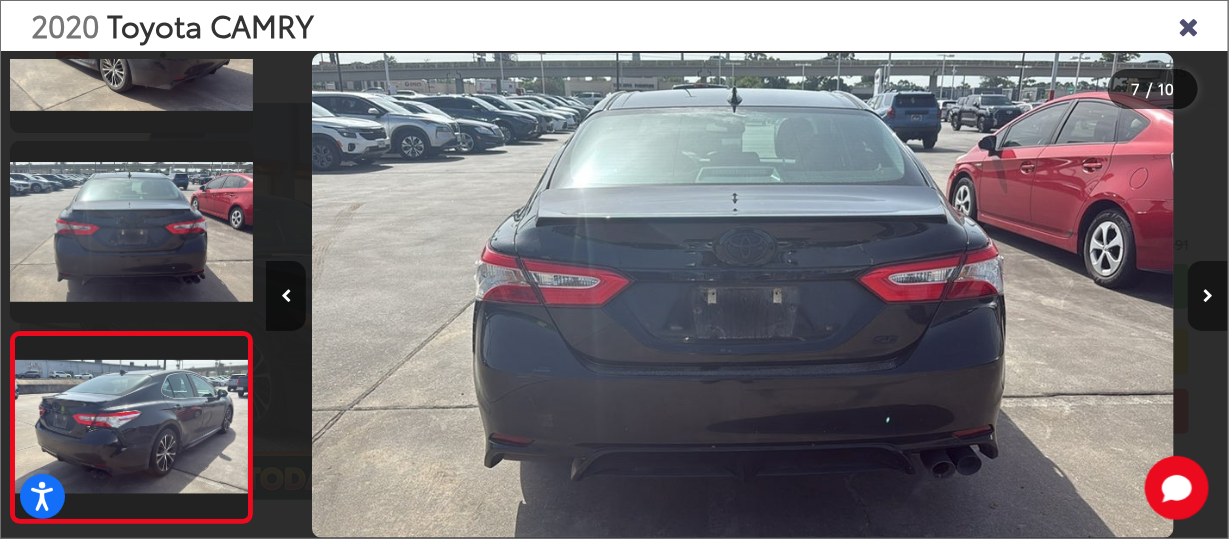 scroll, scrollTop: 0, scrollLeft: 4876, axis: horizontal 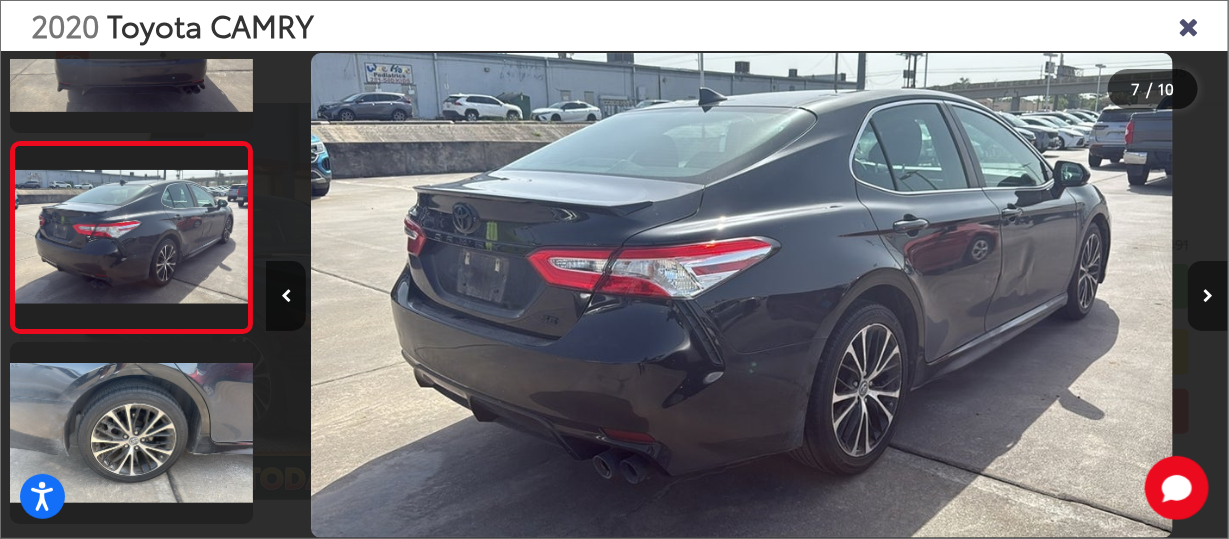 click at bounding box center [1208, 296] 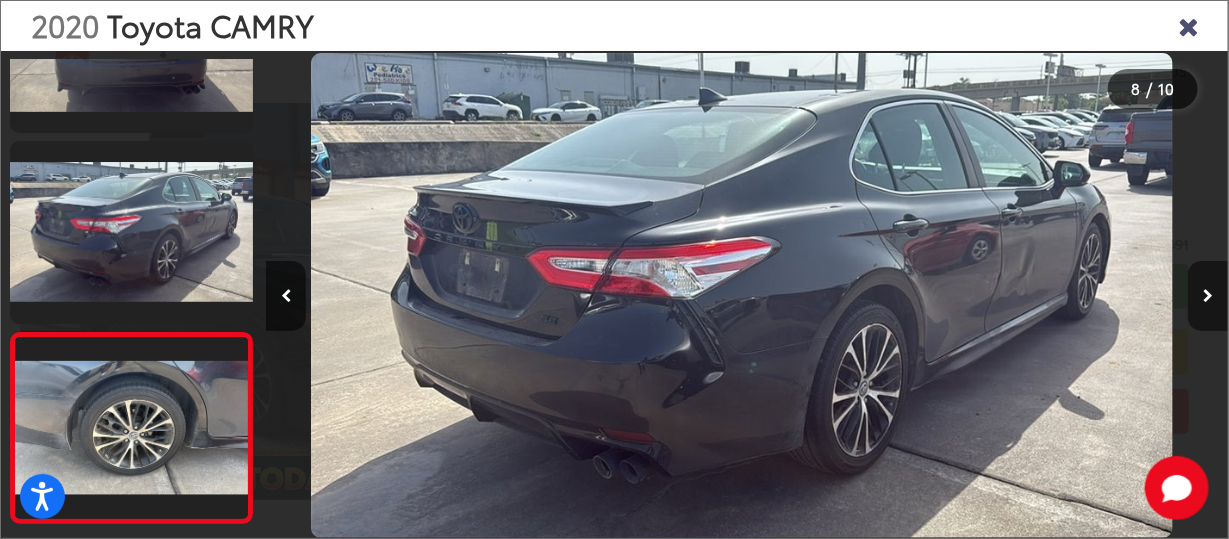 scroll, scrollTop: 0, scrollLeft: 6037, axis: horizontal 